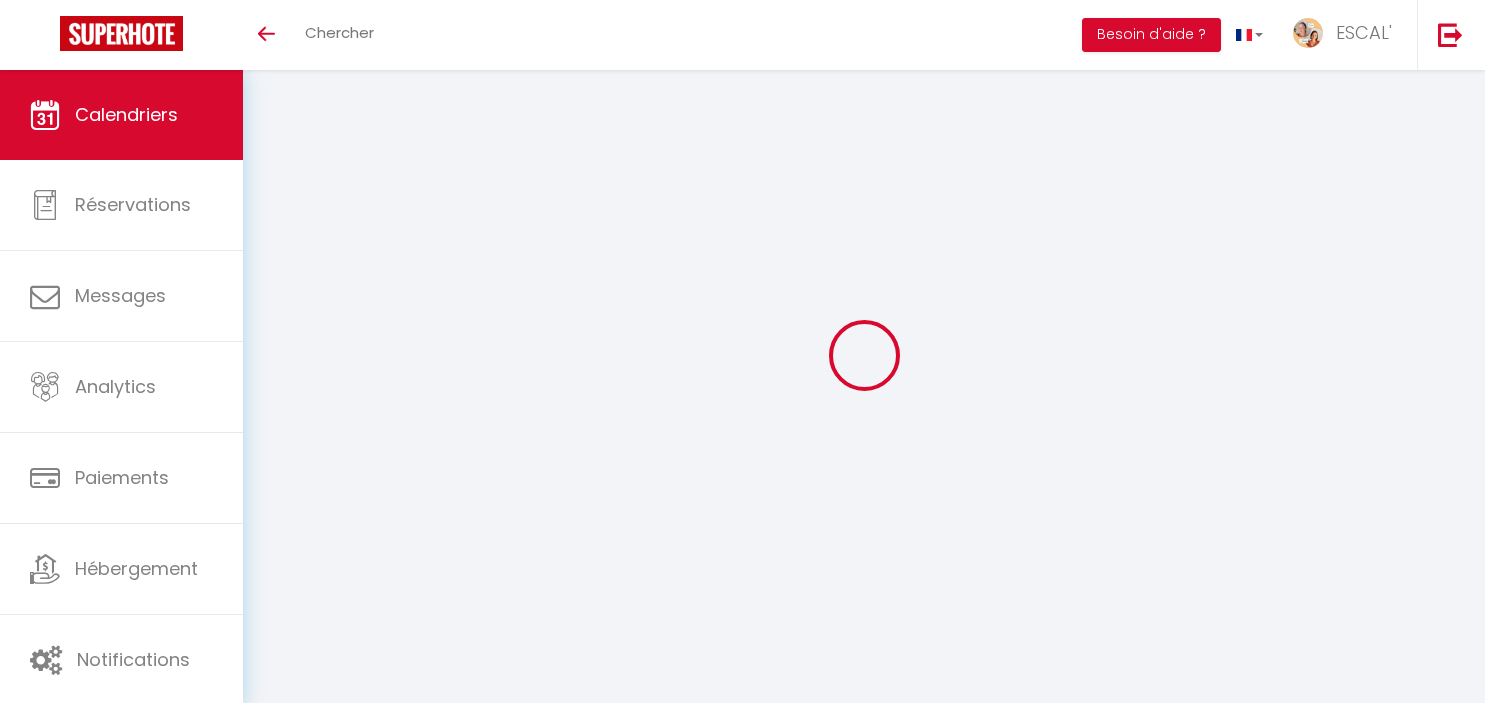 scroll, scrollTop: 0, scrollLeft: 0, axis: both 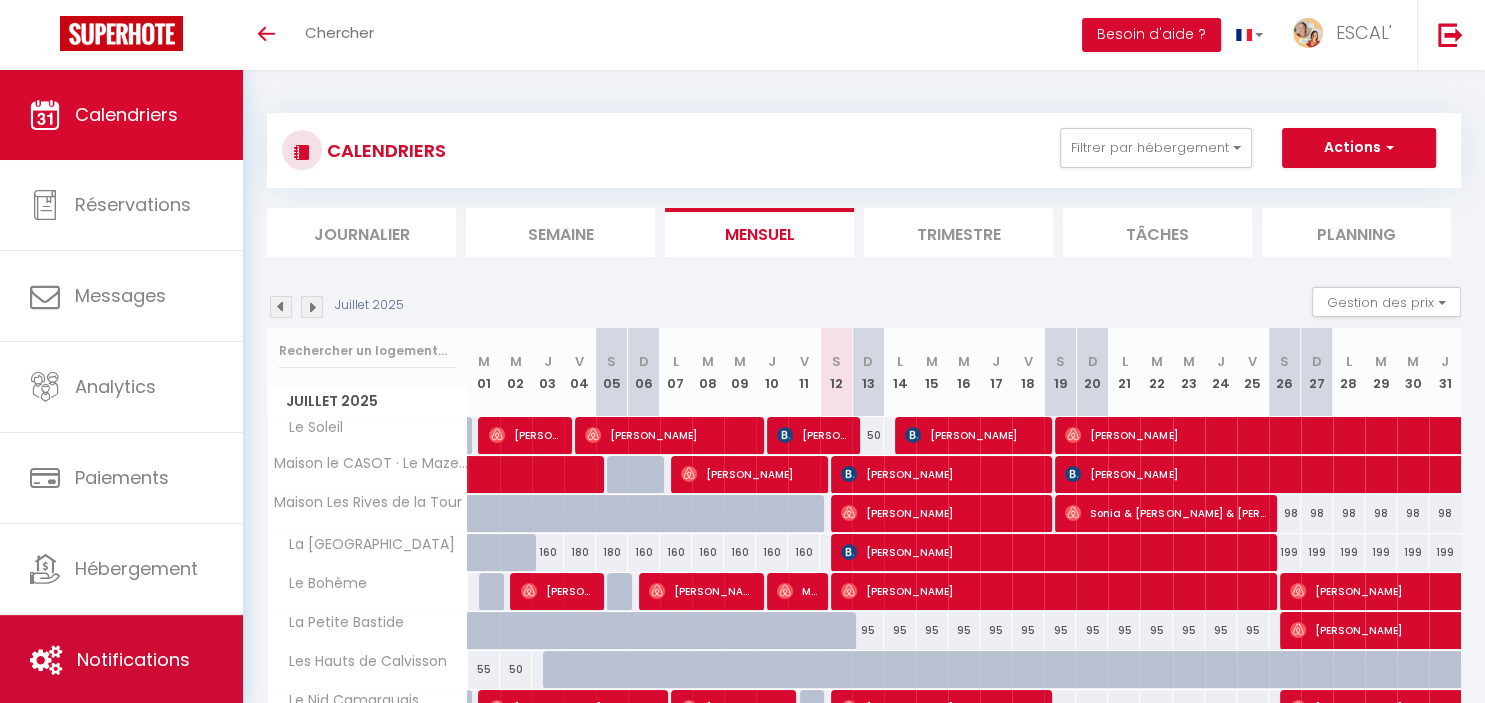 click on "Notifications" at bounding box center (133, 659) 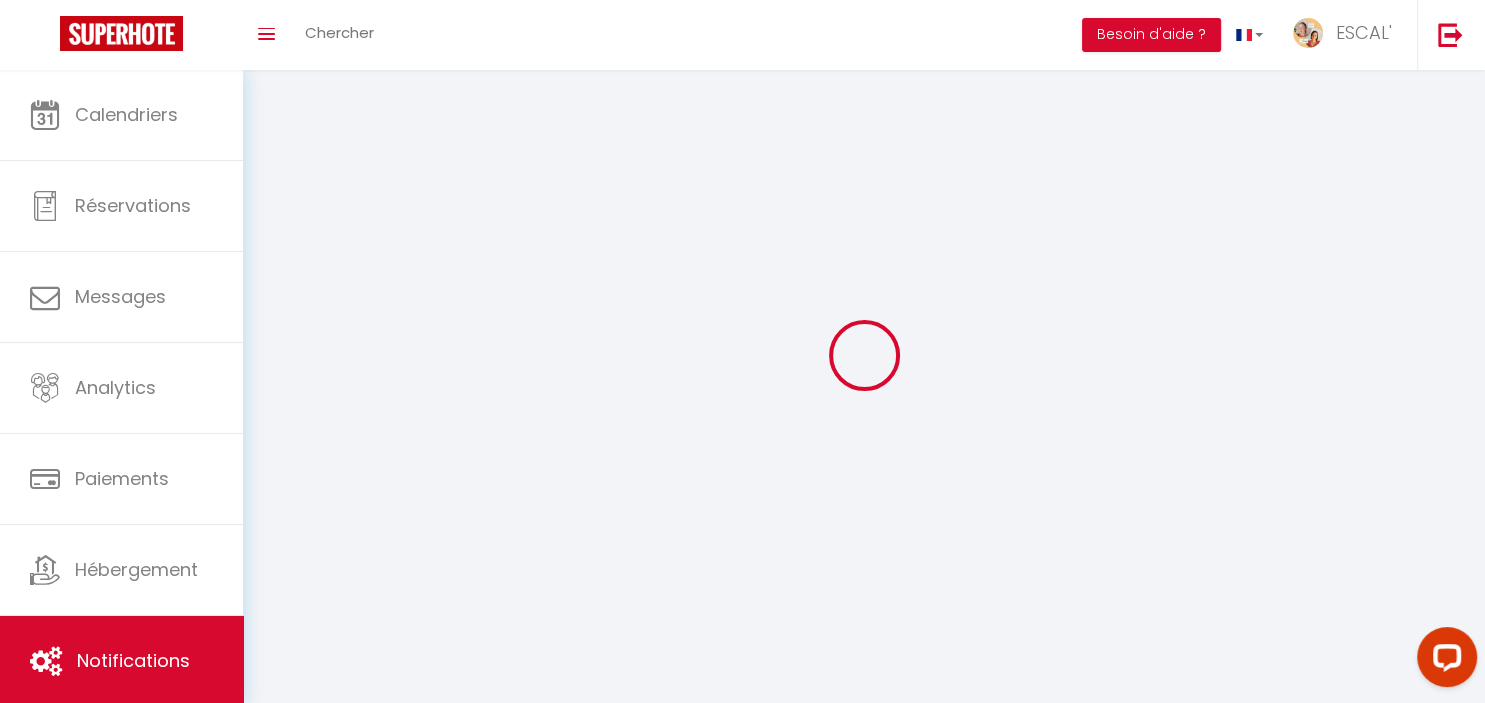 scroll, scrollTop: 0, scrollLeft: 0, axis: both 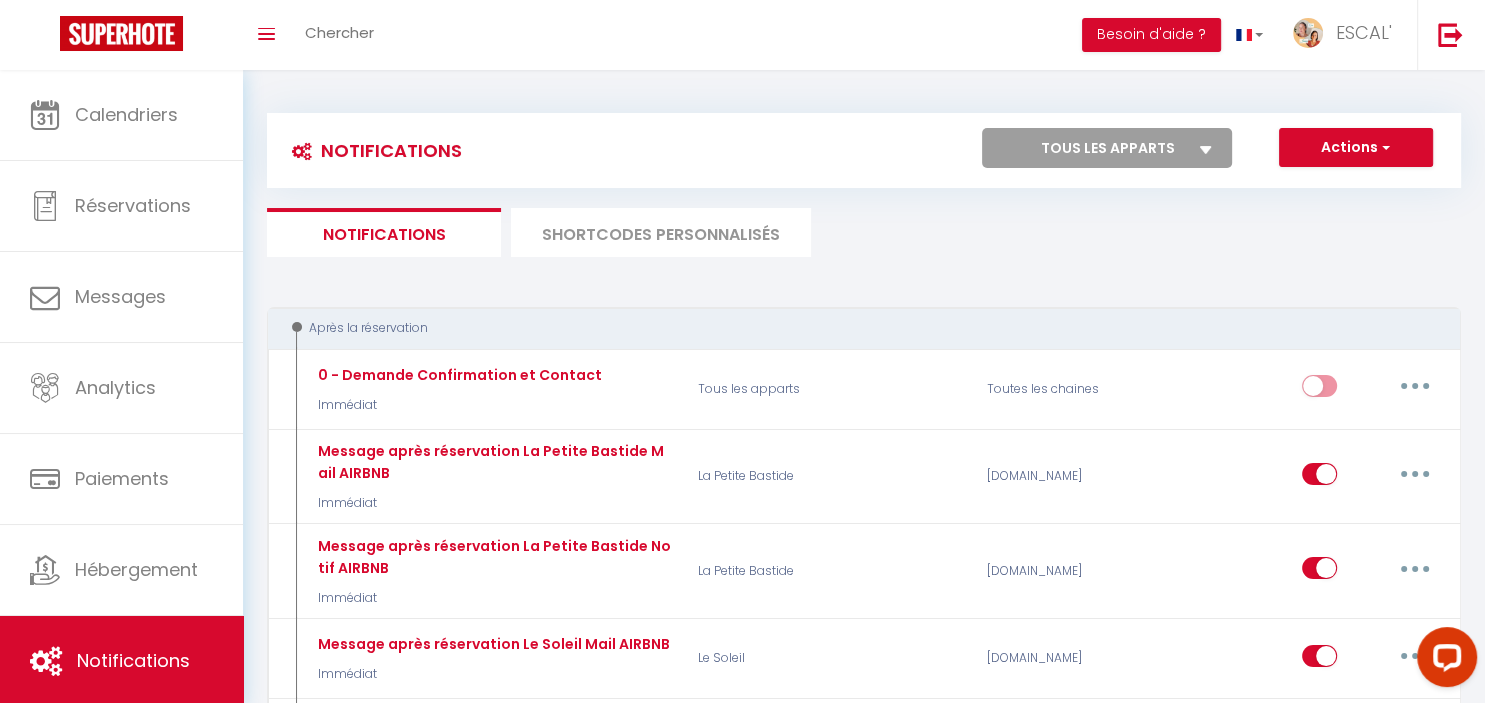click on "Tous les apparts    La Villa des Garrigues Le Soleil Maison le CASOT · Le Mazet de St Laurent Maison Les Rives de la Tour Le Nid Camarguais [GEOGRAPHIC_DATA] [GEOGRAPHIC_DATA] [GEOGRAPHIC_DATA]" at bounding box center (1107, 148) 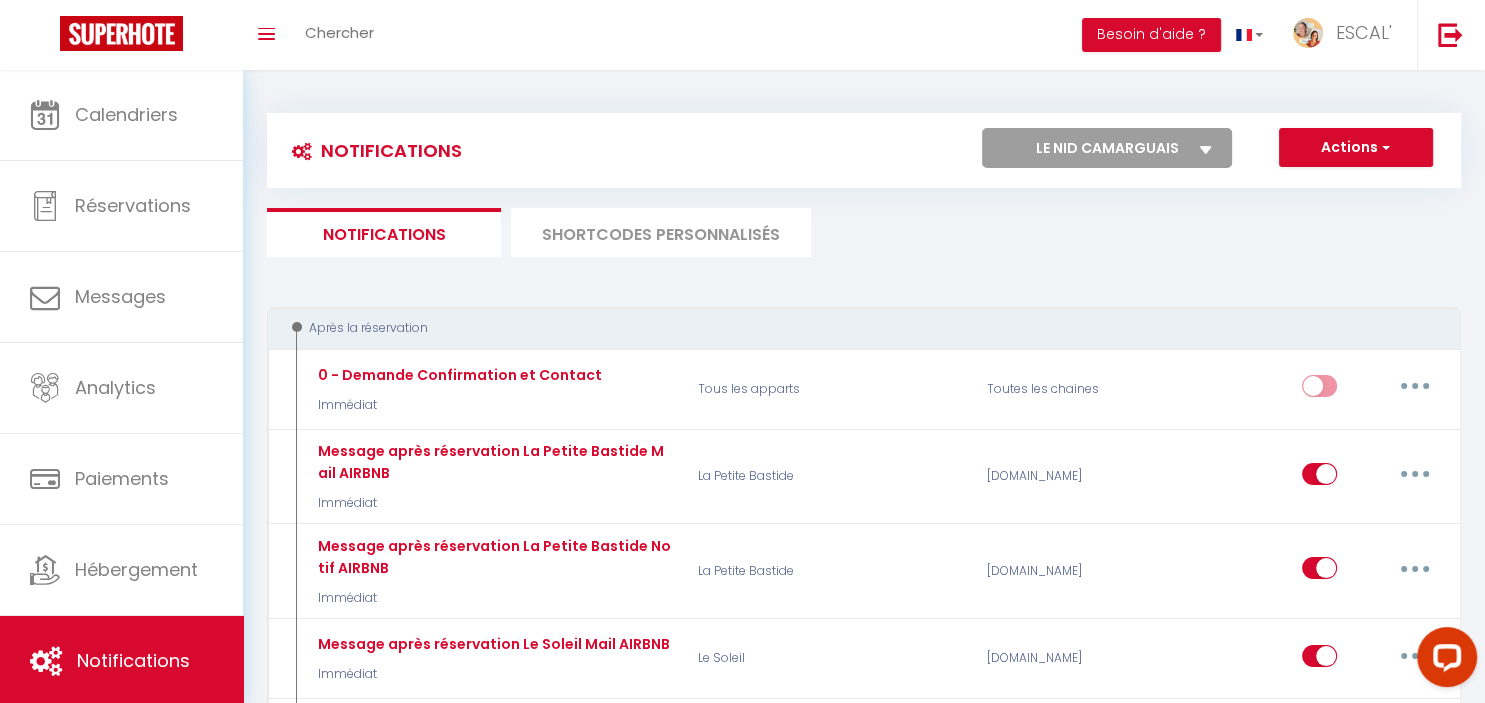 click on "Le Nid Camarguais" at bounding box center [0, 0] 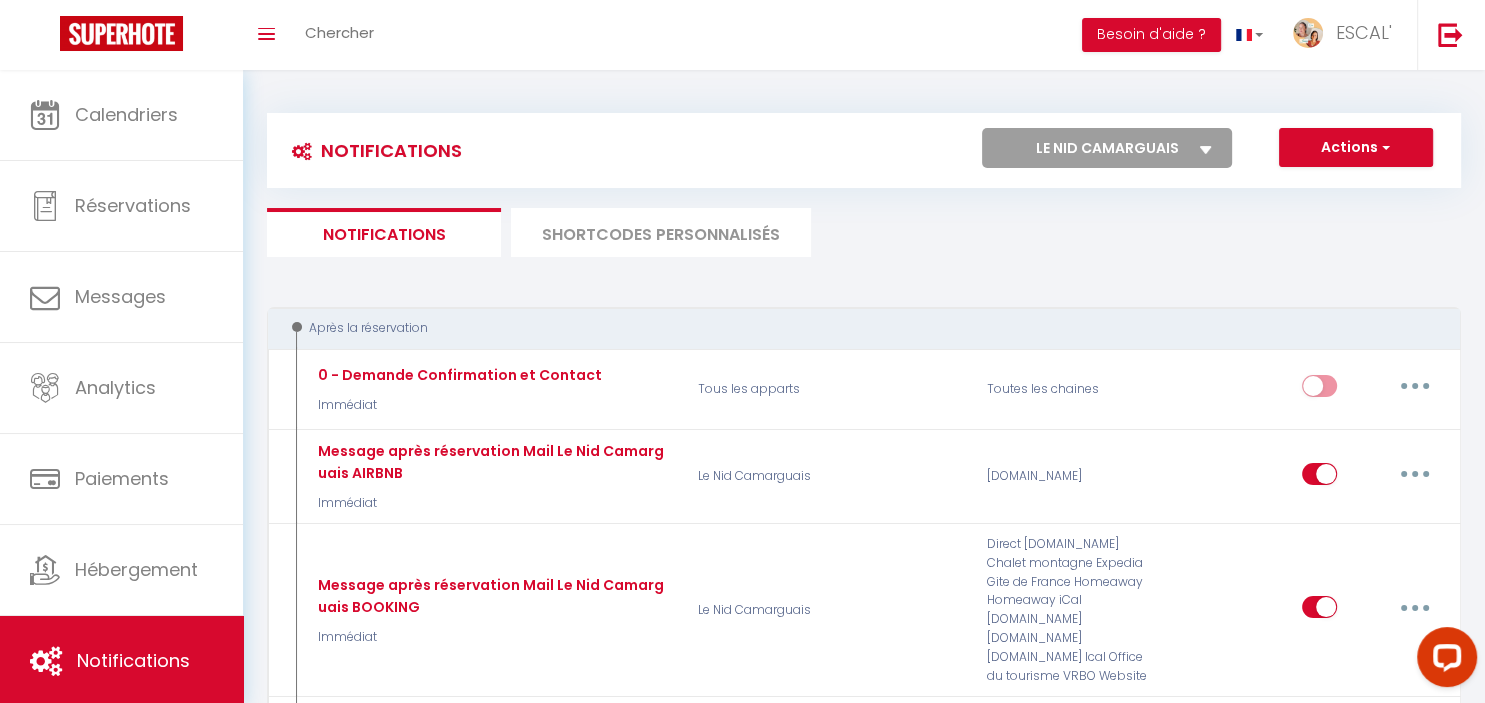 checkbox on "false" 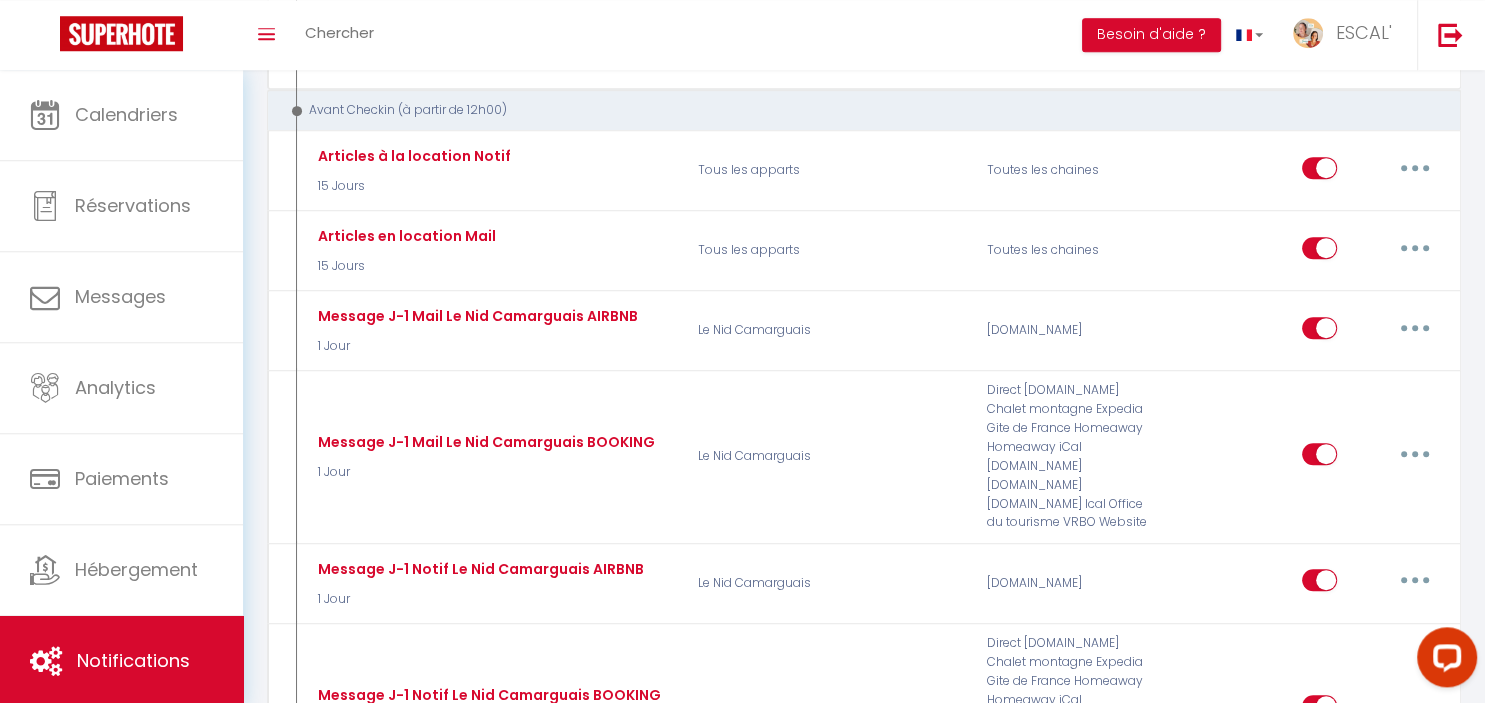 scroll, scrollTop: 961, scrollLeft: 0, axis: vertical 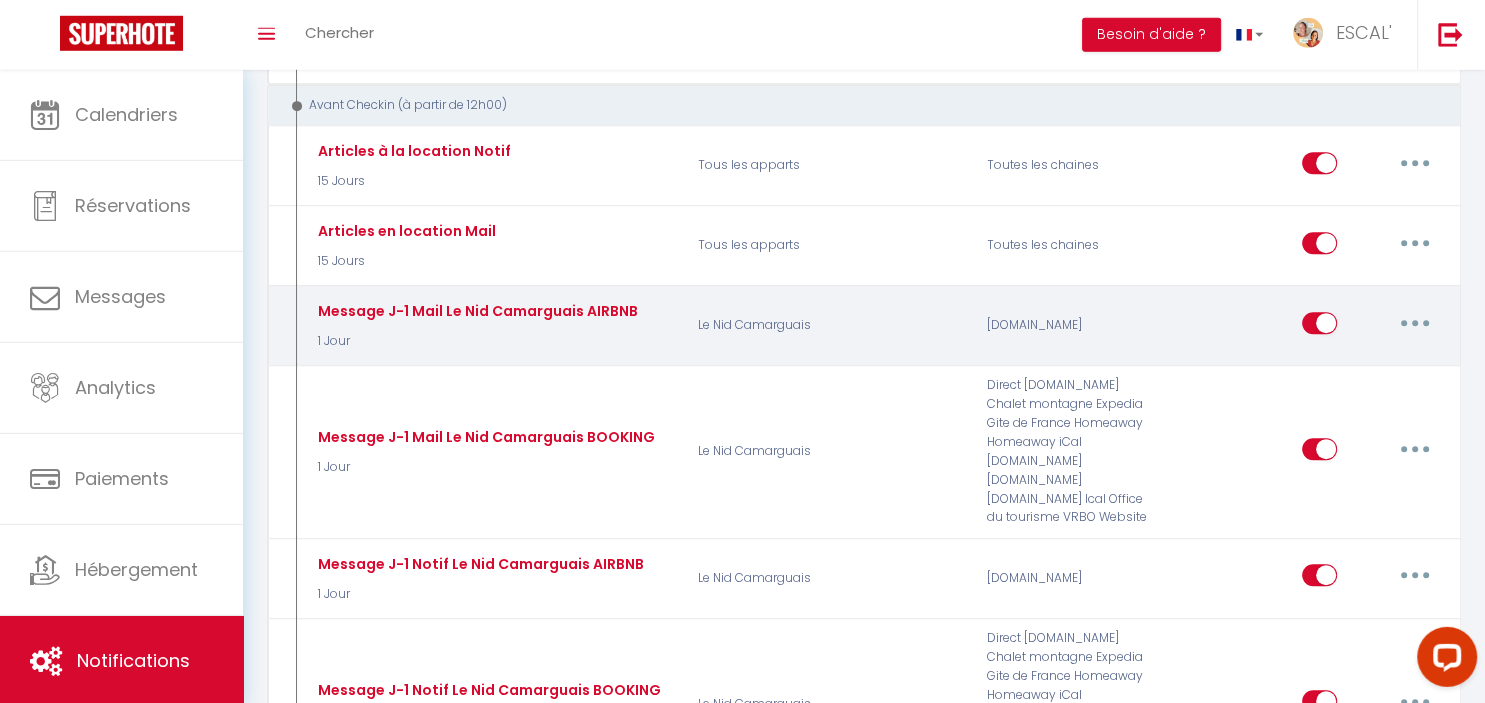 click at bounding box center (1415, 323) 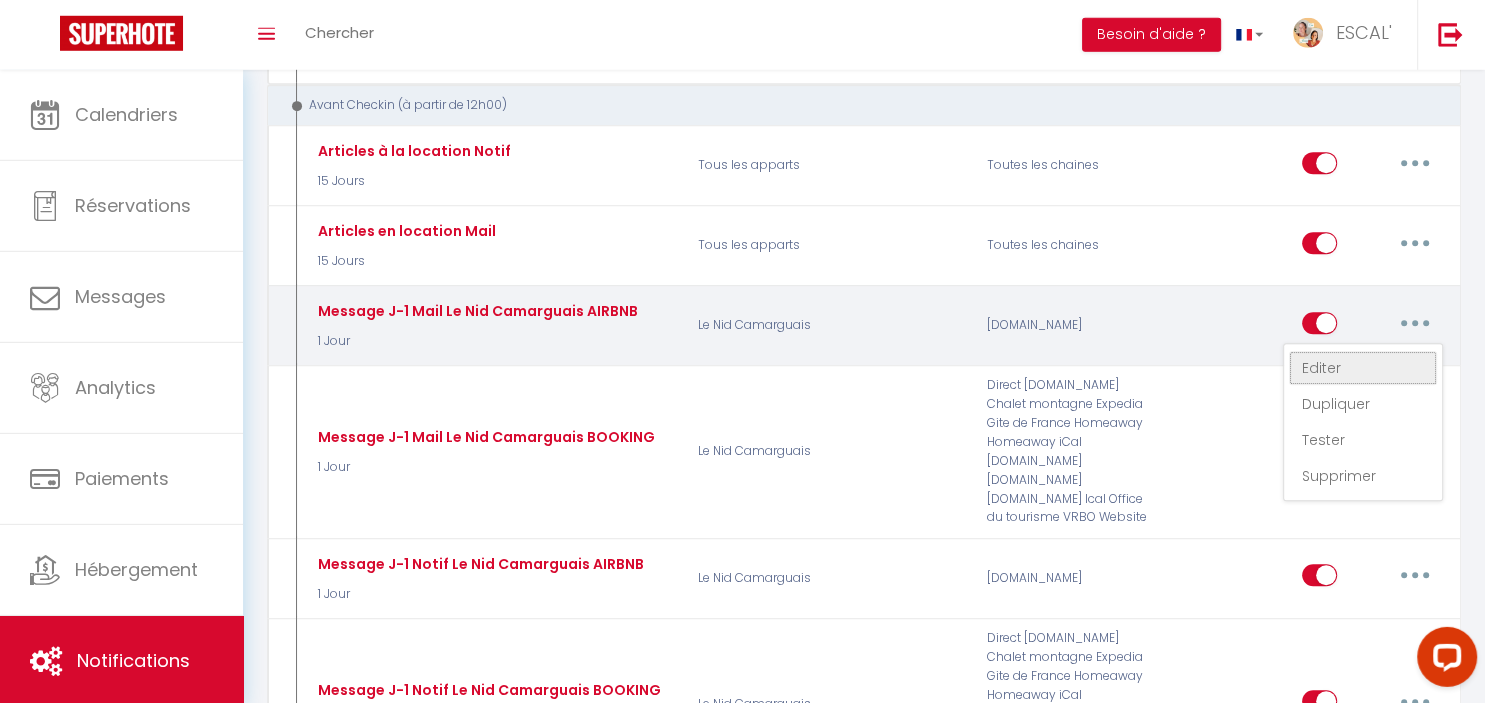 click on "Editer" at bounding box center [1363, 368] 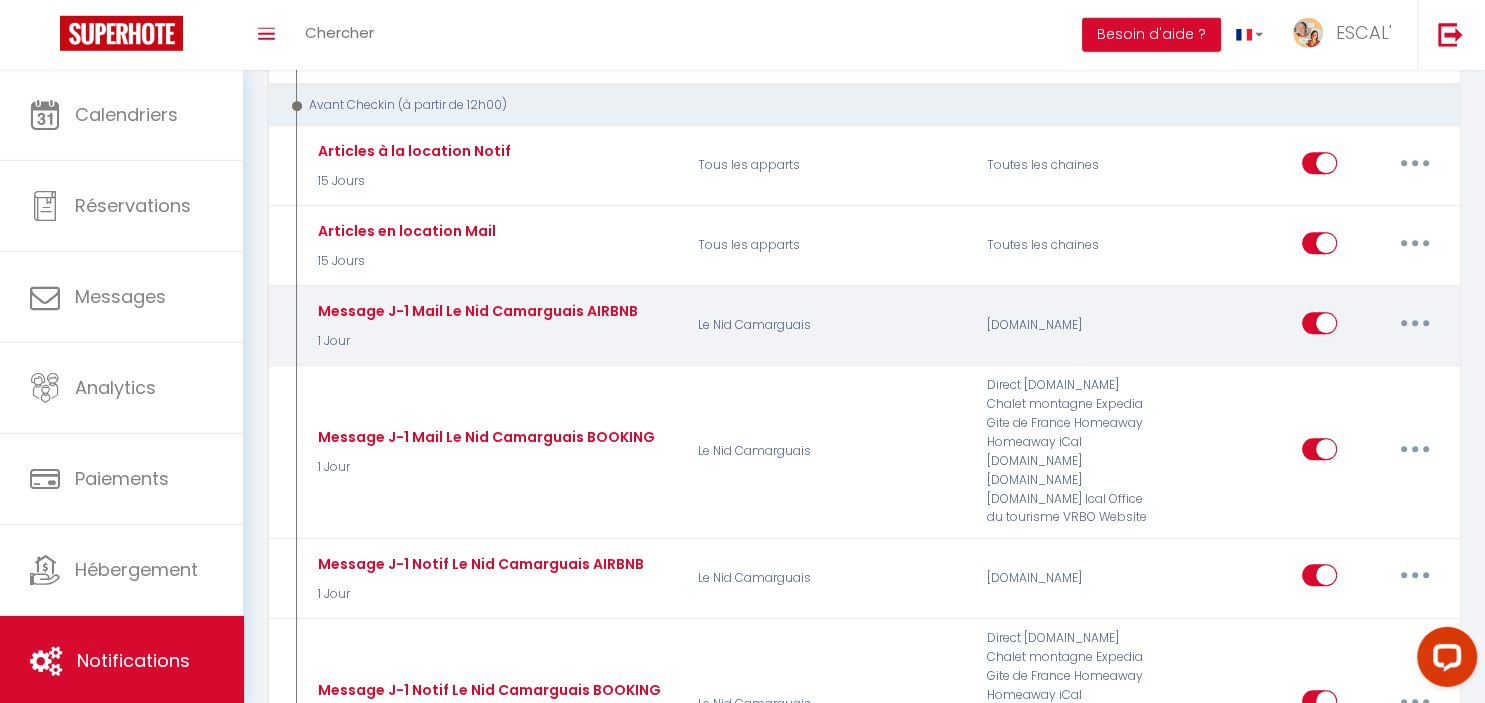 type on "Message J-1 Mail Le Nid Camarguais AIRBNB" 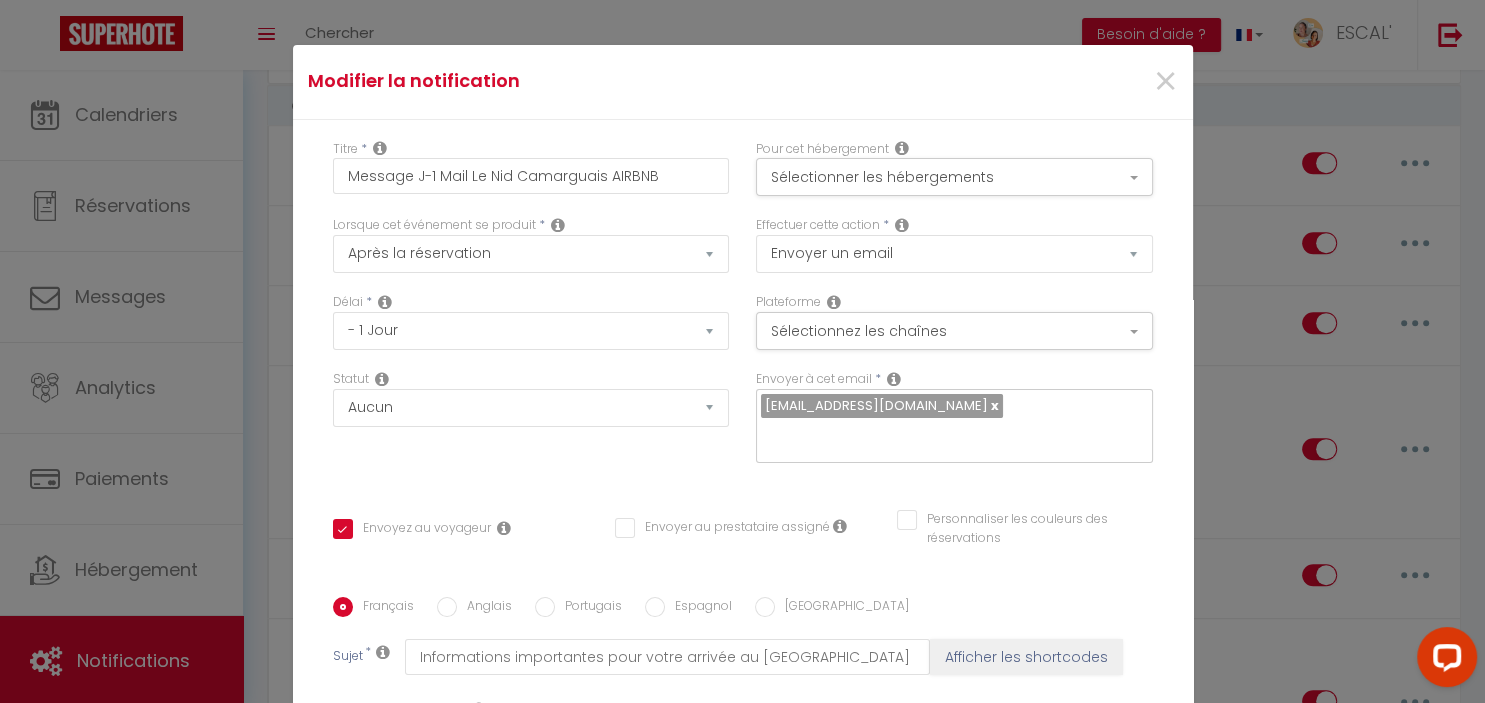 scroll, scrollTop: 393, scrollLeft: 0, axis: vertical 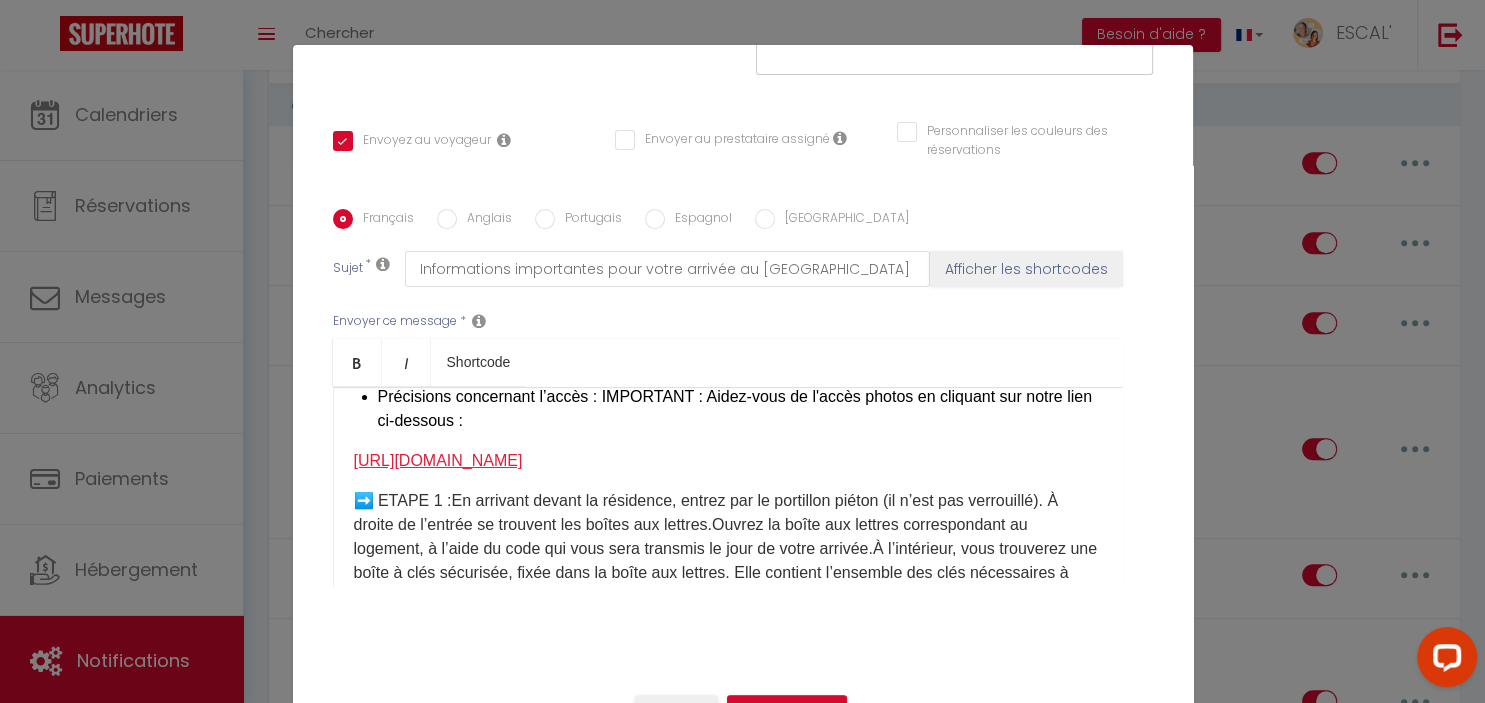 click on "[URL][DOMAIN_NAME]" at bounding box center [438, 460] 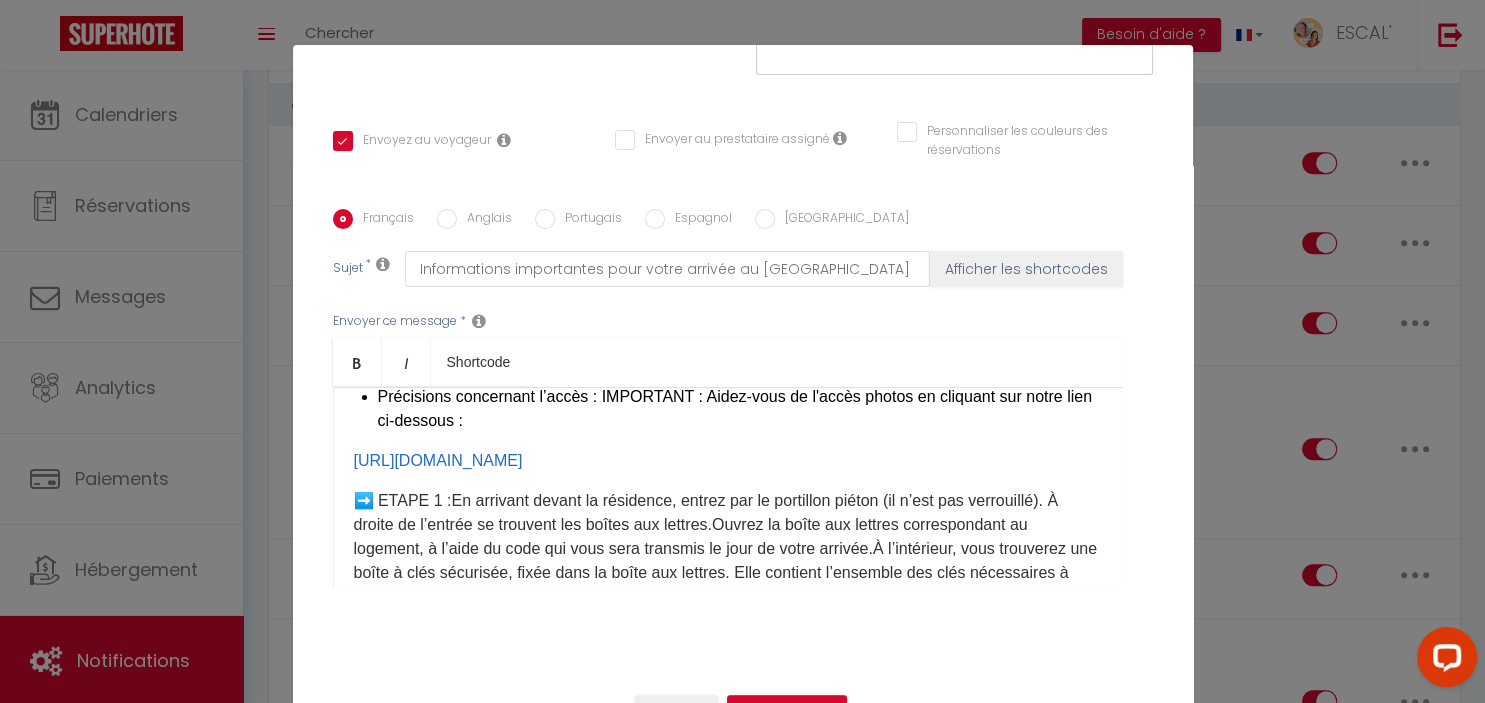 scroll, scrollTop: 0, scrollLeft: 0, axis: both 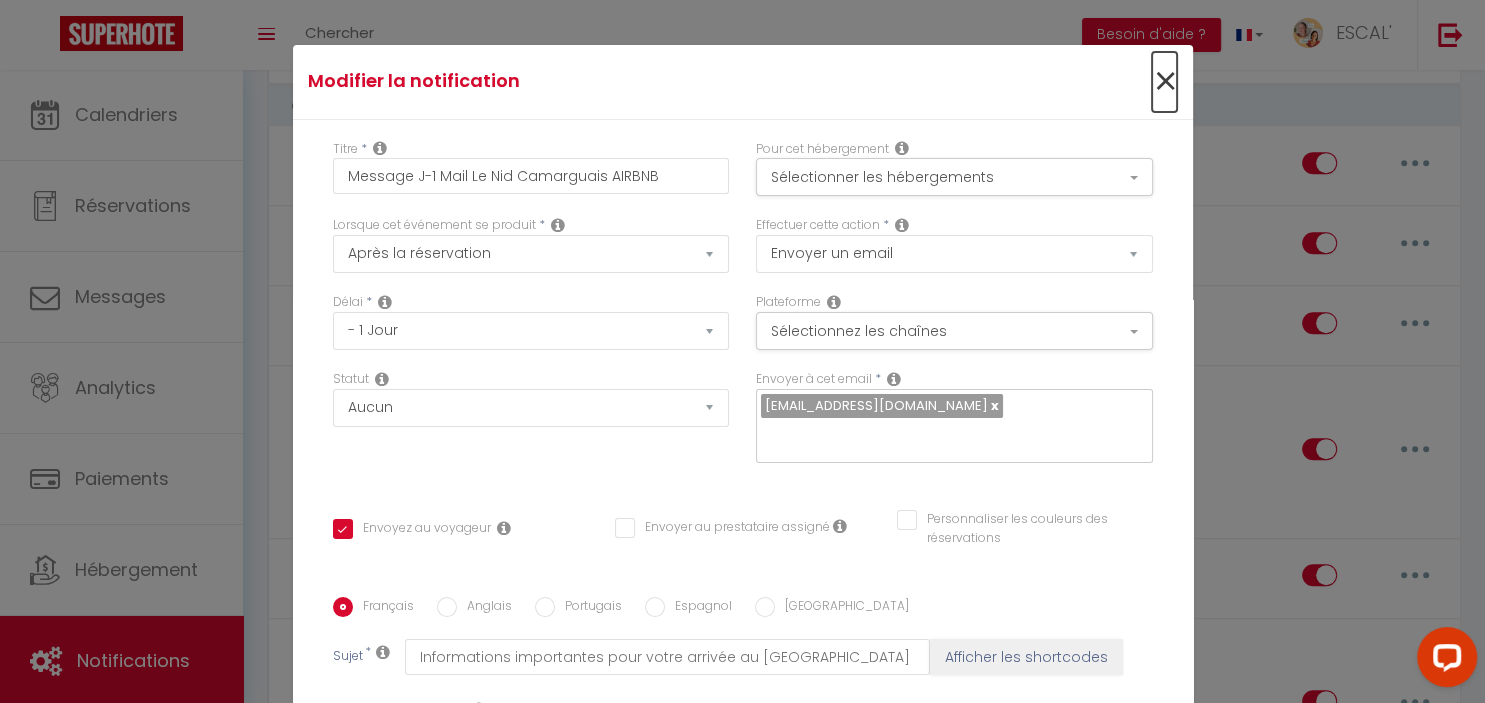 click on "×" at bounding box center [1164, 82] 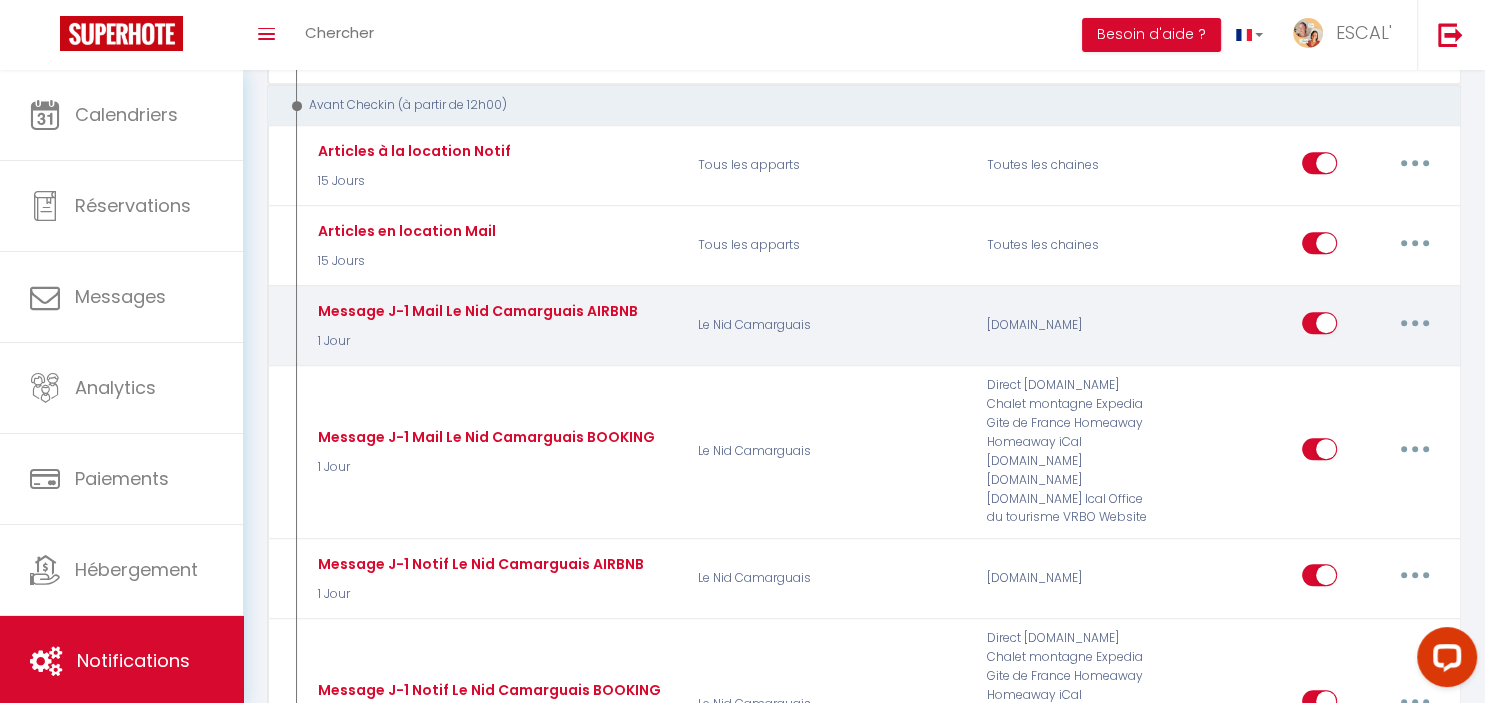 click at bounding box center [1415, 323] 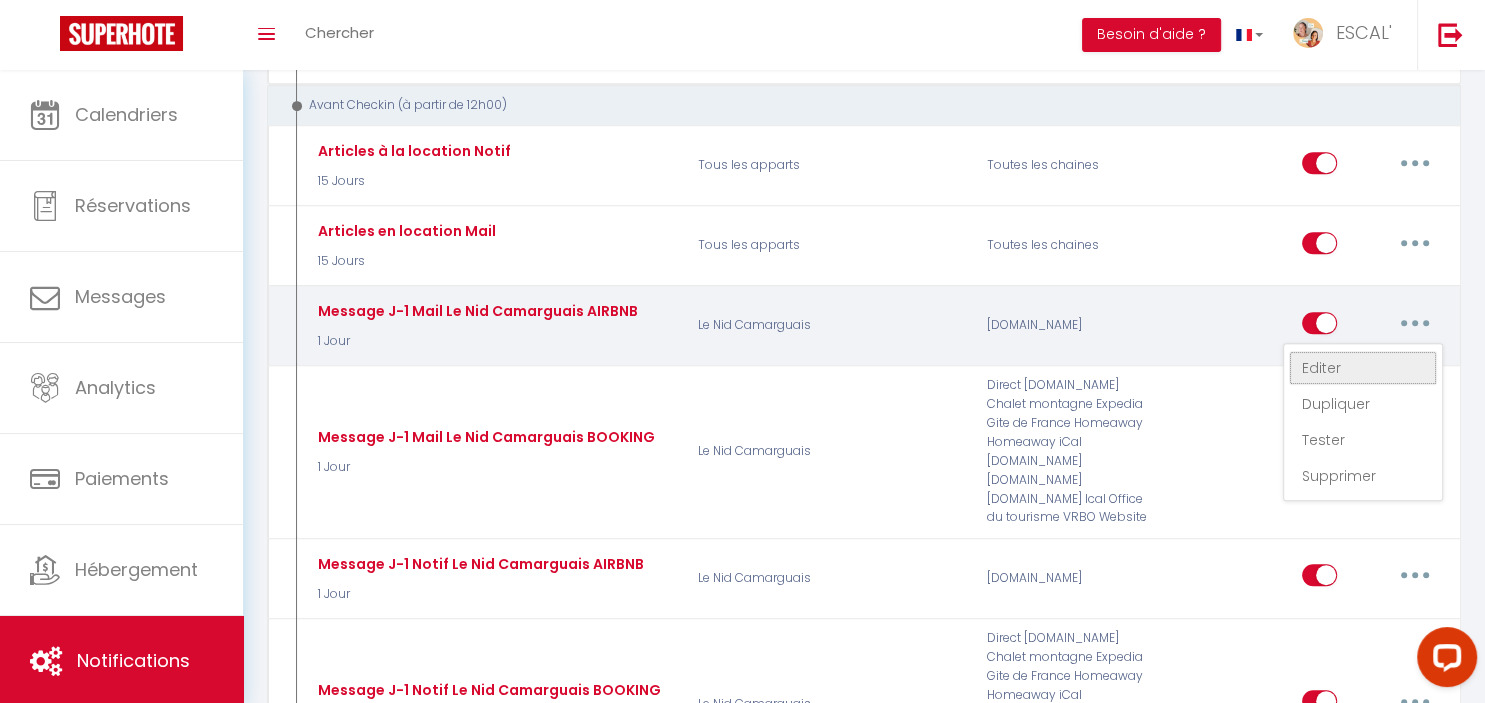 click on "Editer" at bounding box center [1363, 368] 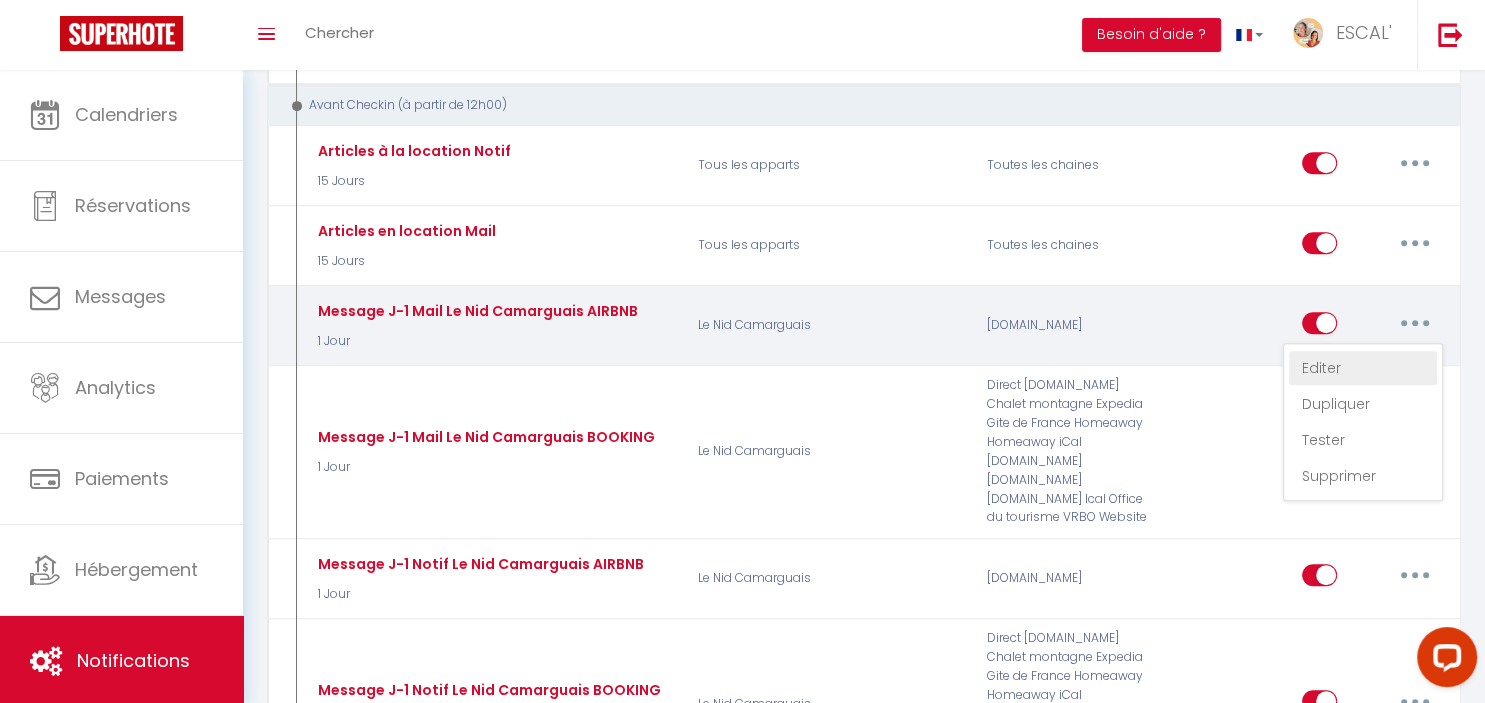 checkbox on "true" 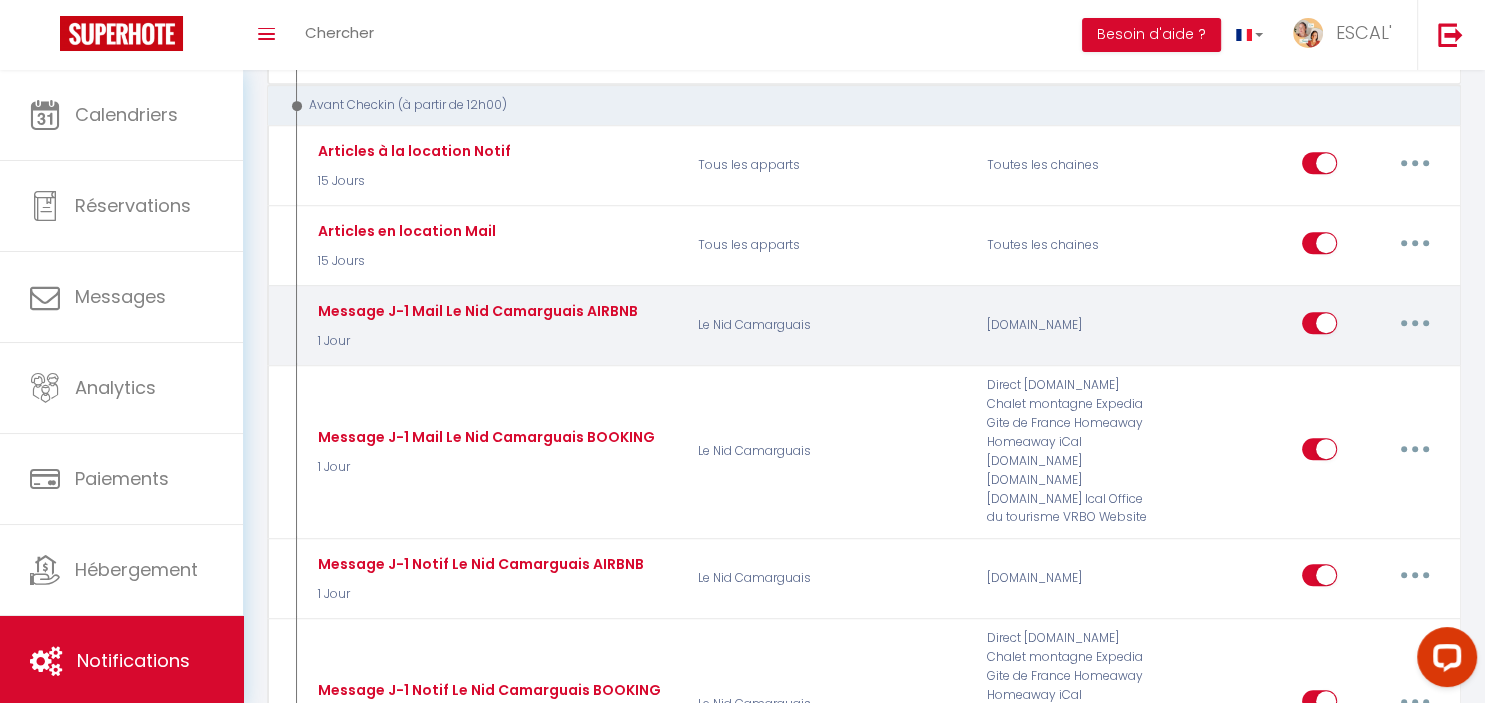 scroll, scrollTop: 191, scrollLeft: 0, axis: vertical 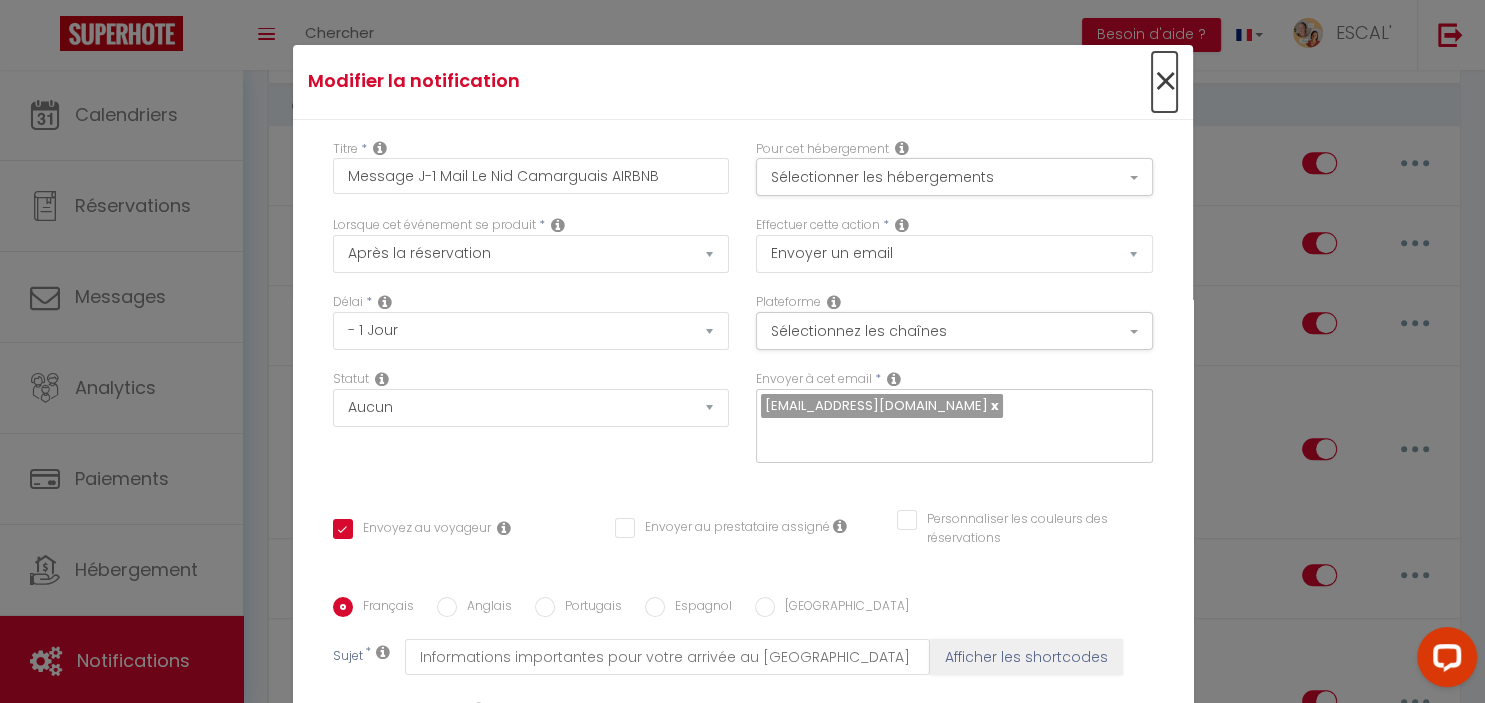click on "×" at bounding box center (1164, 82) 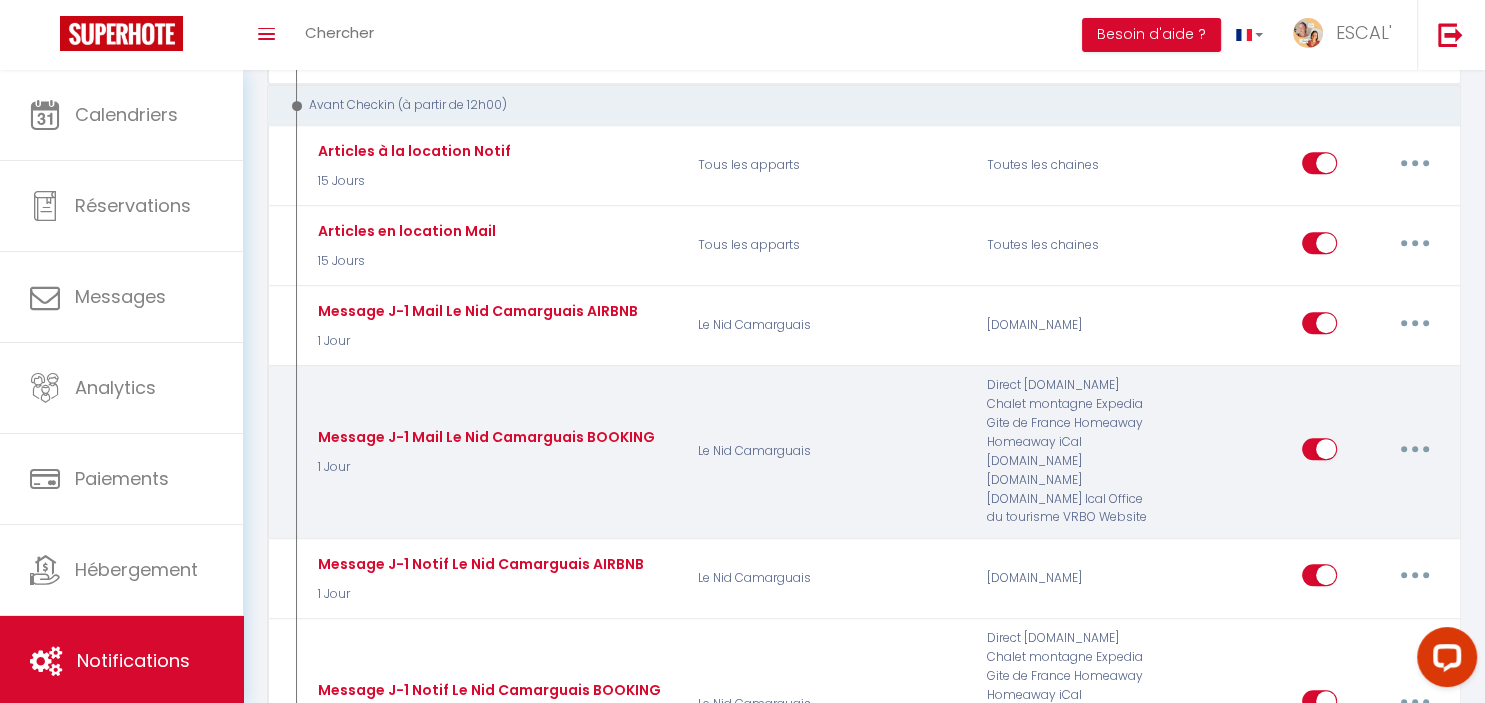 click at bounding box center [1415, 449] 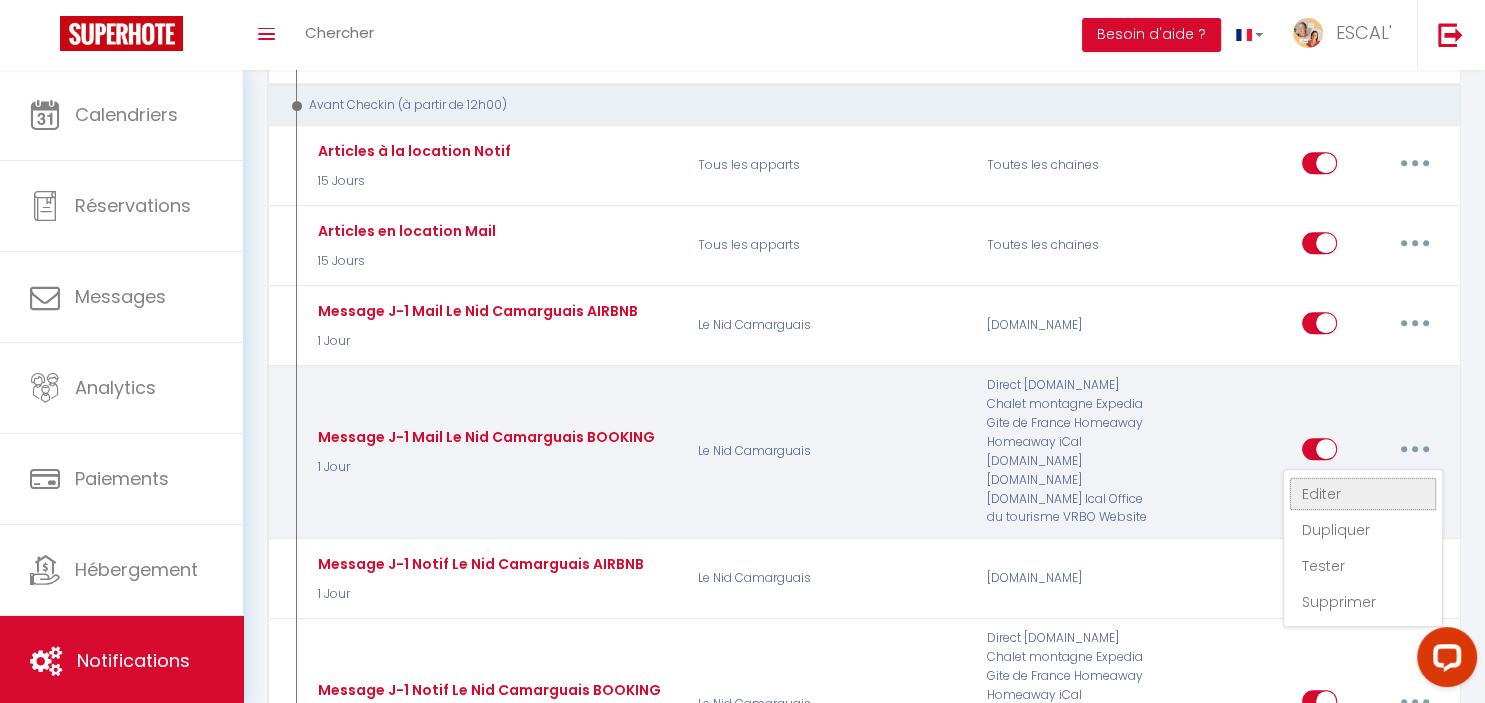 click on "Editer" at bounding box center (1363, 494) 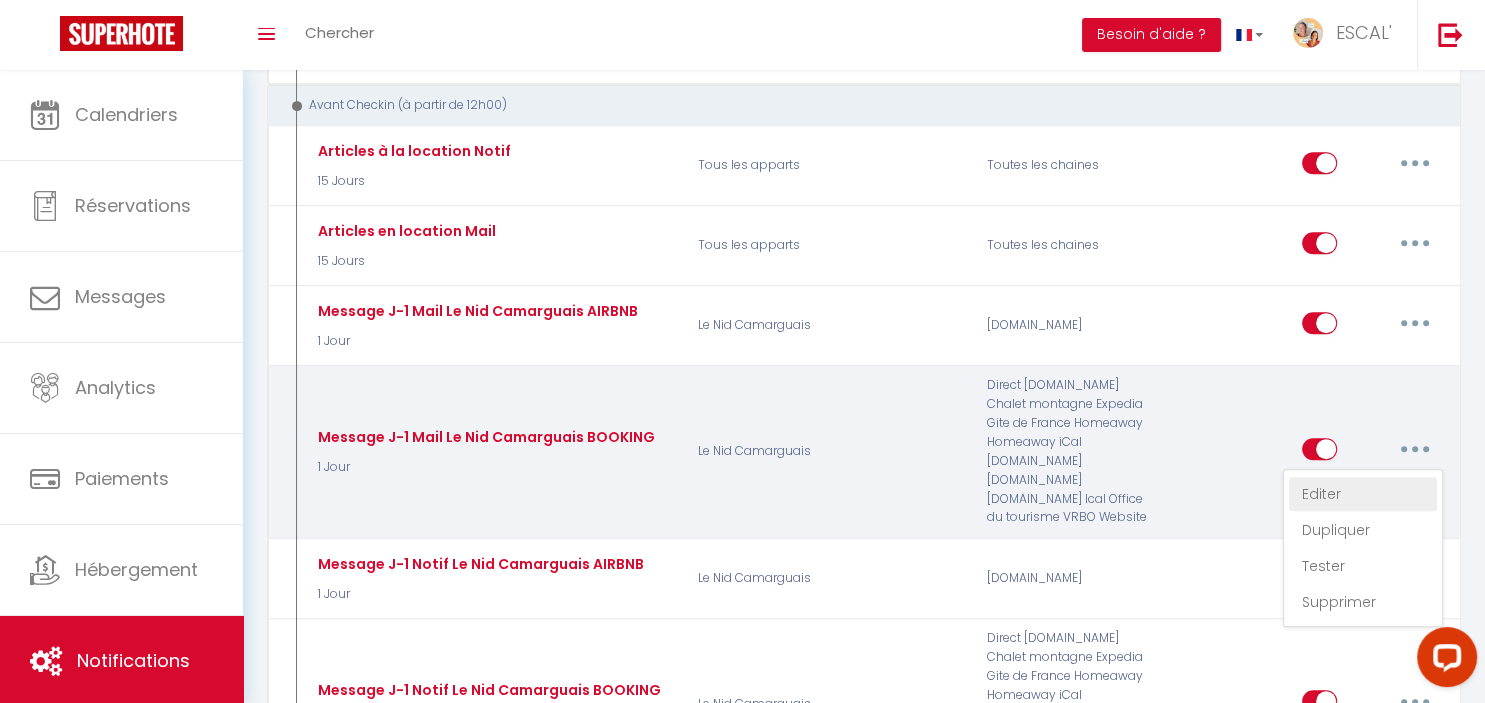 type on "Message J-1 Mail Le Nid Camarguais BOOKING" 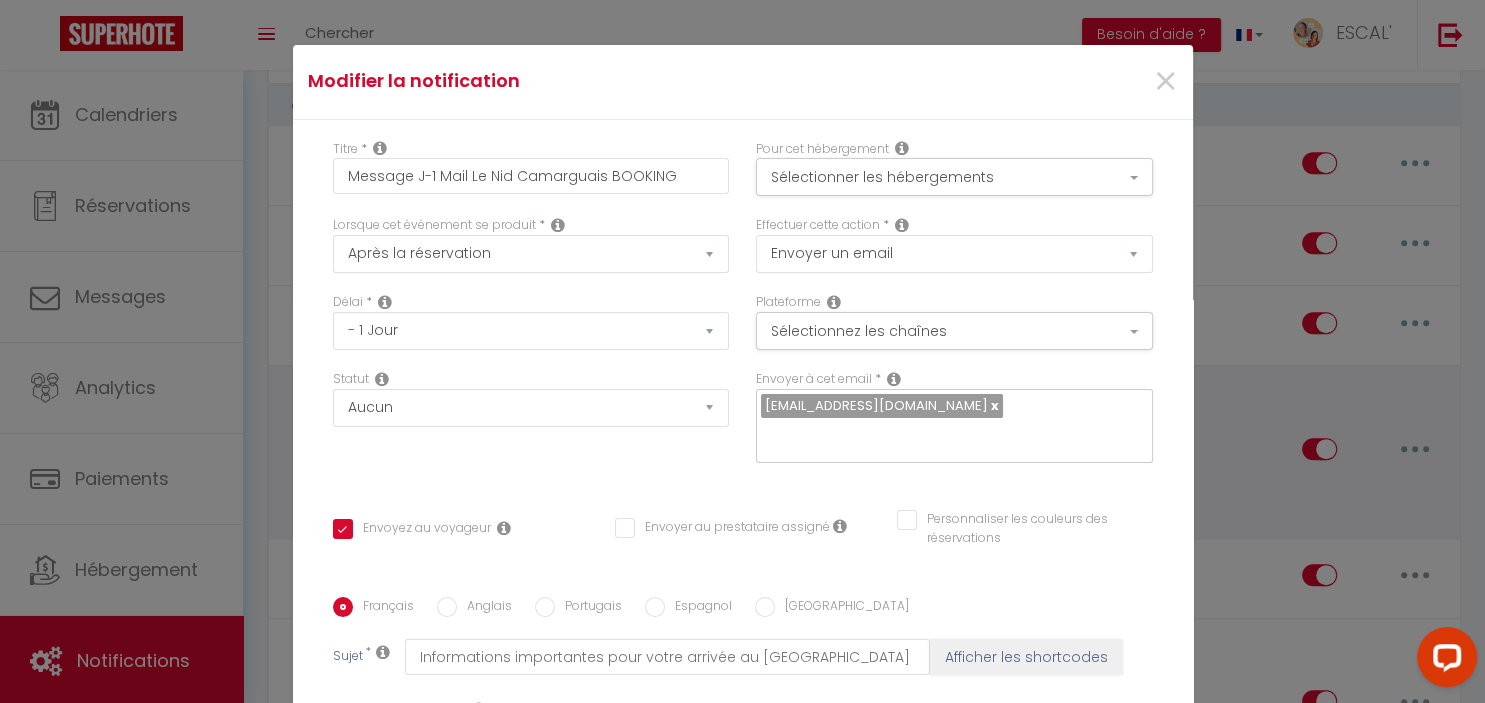 scroll, scrollTop: 191, scrollLeft: 0, axis: vertical 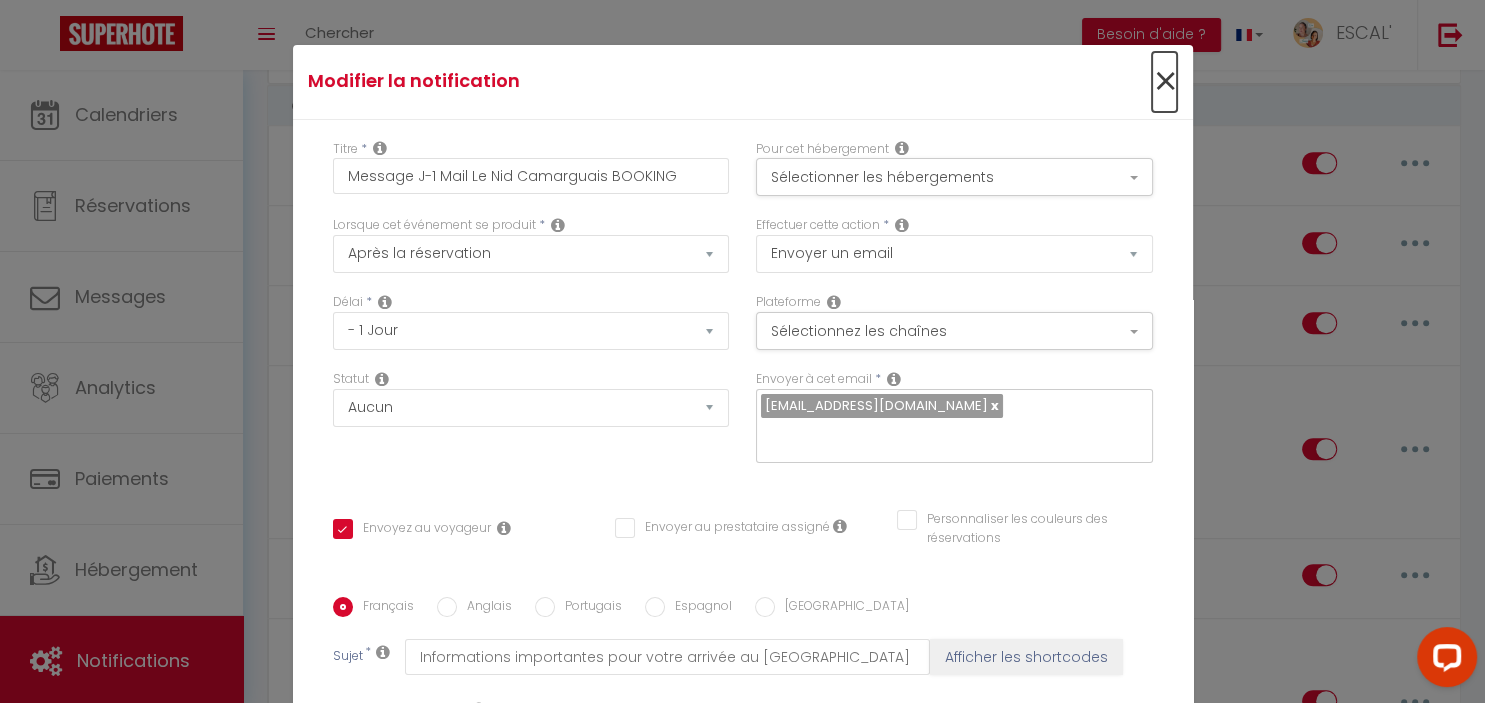 click on "×" at bounding box center (1164, 82) 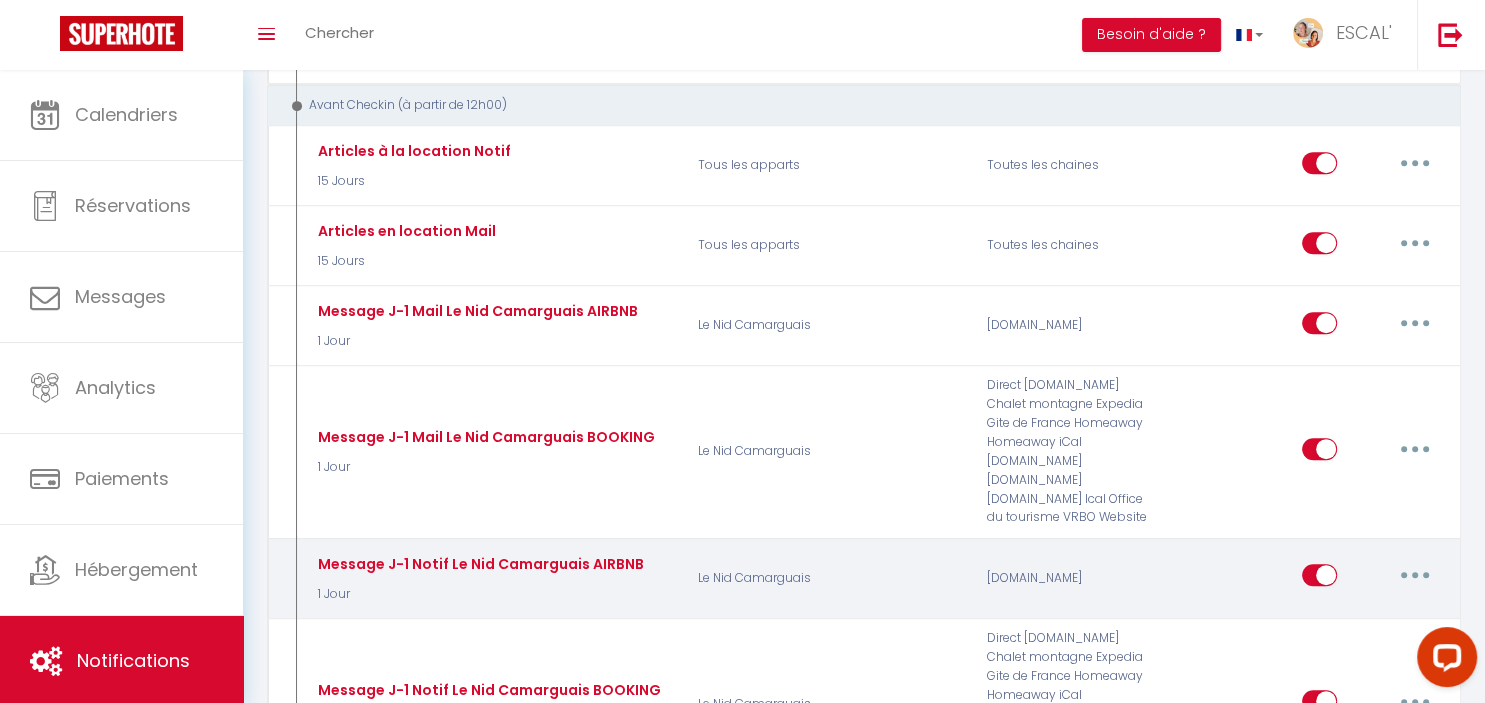 click at bounding box center [1415, 575] 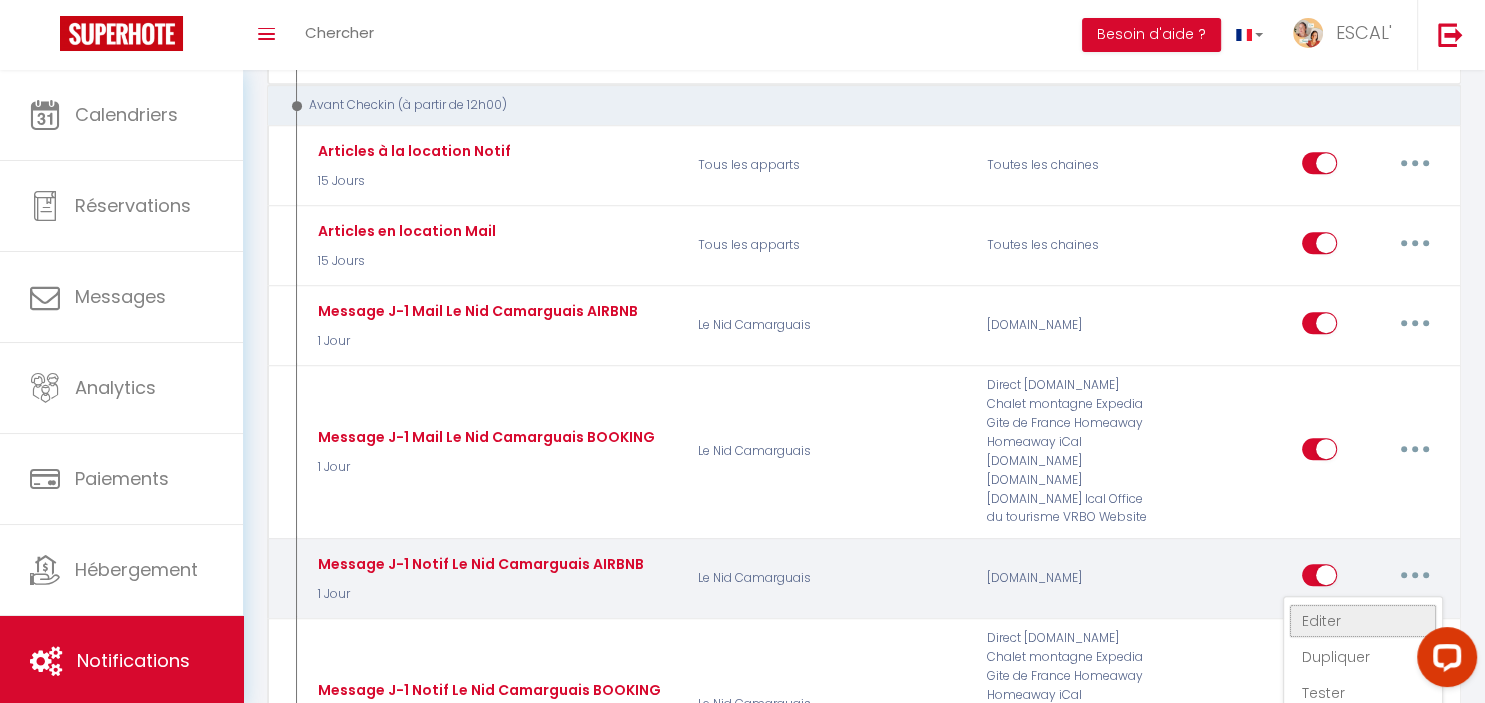 click on "Editer" at bounding box center [1363, 621] 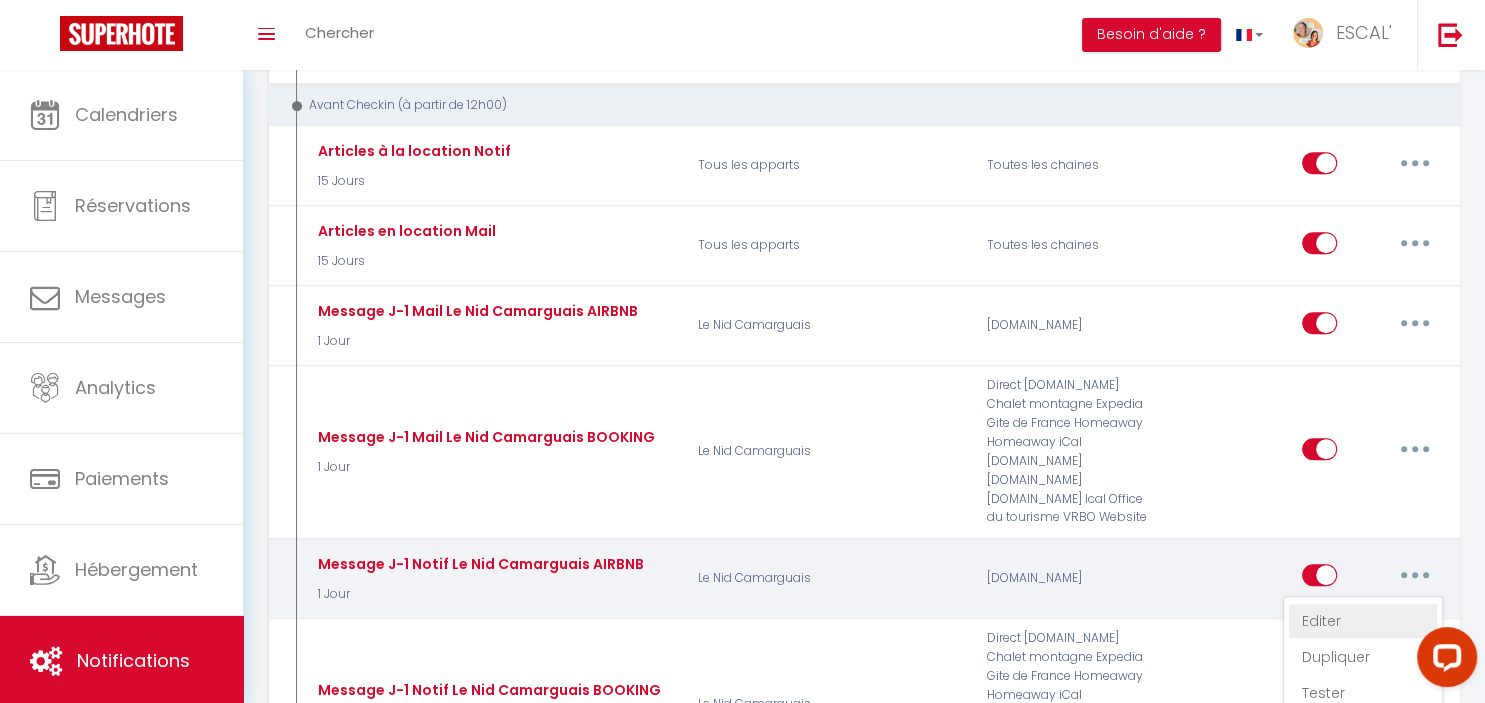 type on "Message J-1 Notif Le Nid Camarguais AIRBNB" 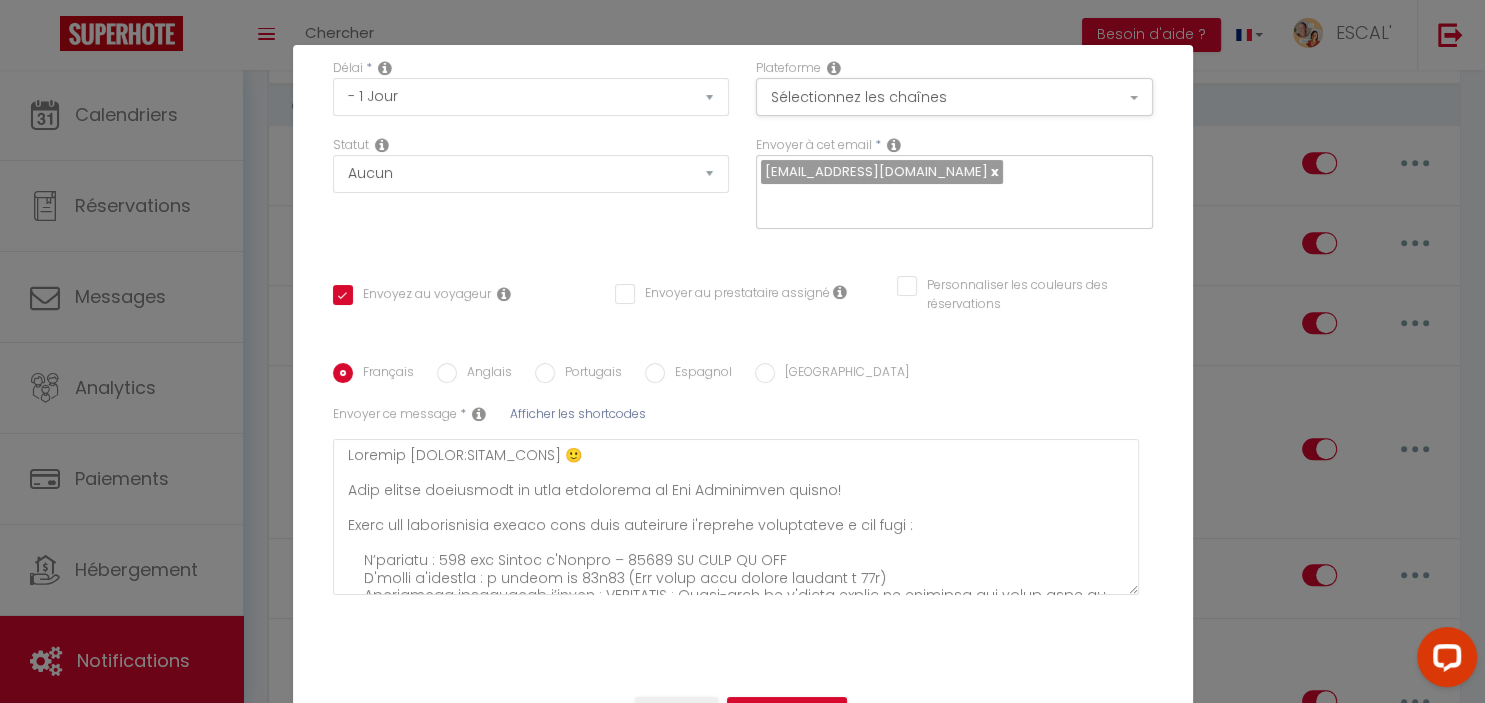 scroll, scrollTop: 242, scrollLeft: 0, axis: vertical 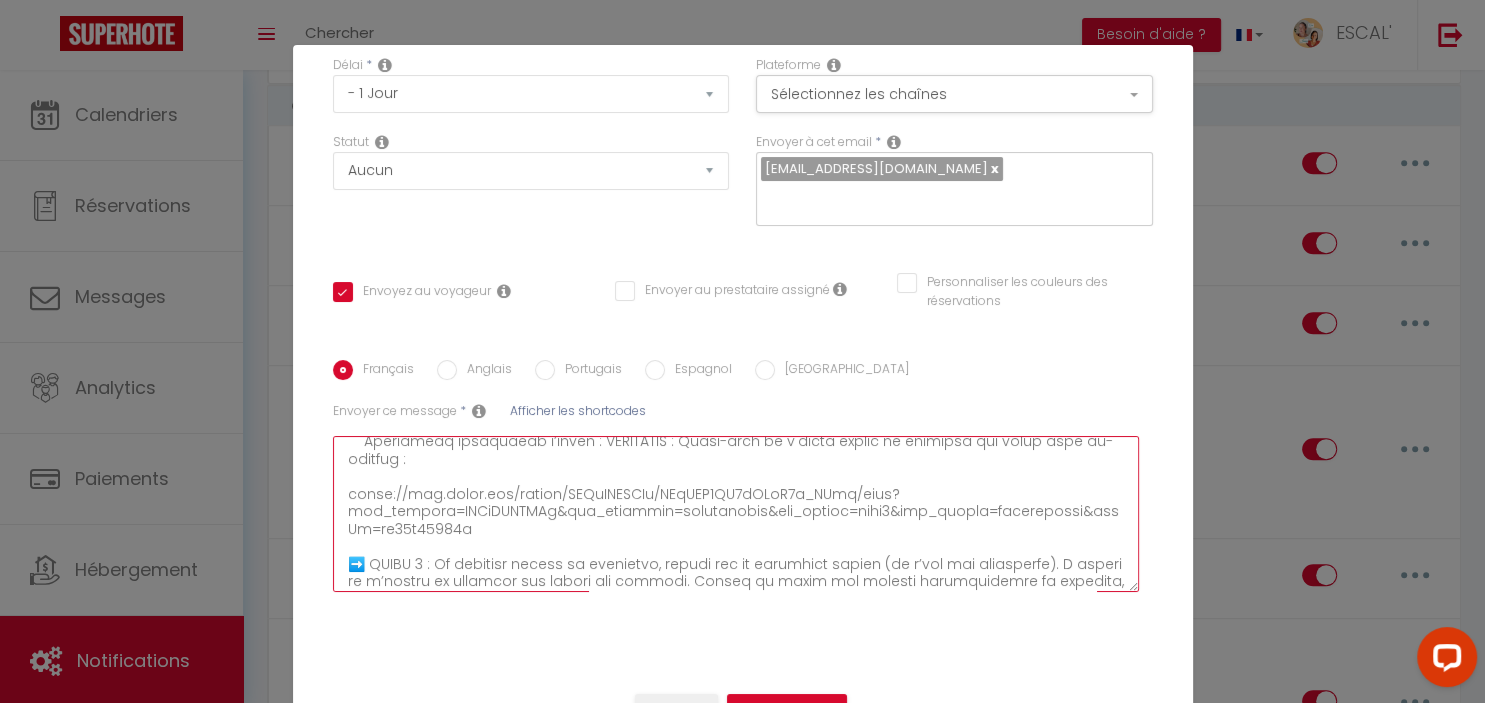 drag, startPoint x: 345, startPoint y: 497, endPoint x: 491, endPoint y: 530, distance: 149.683 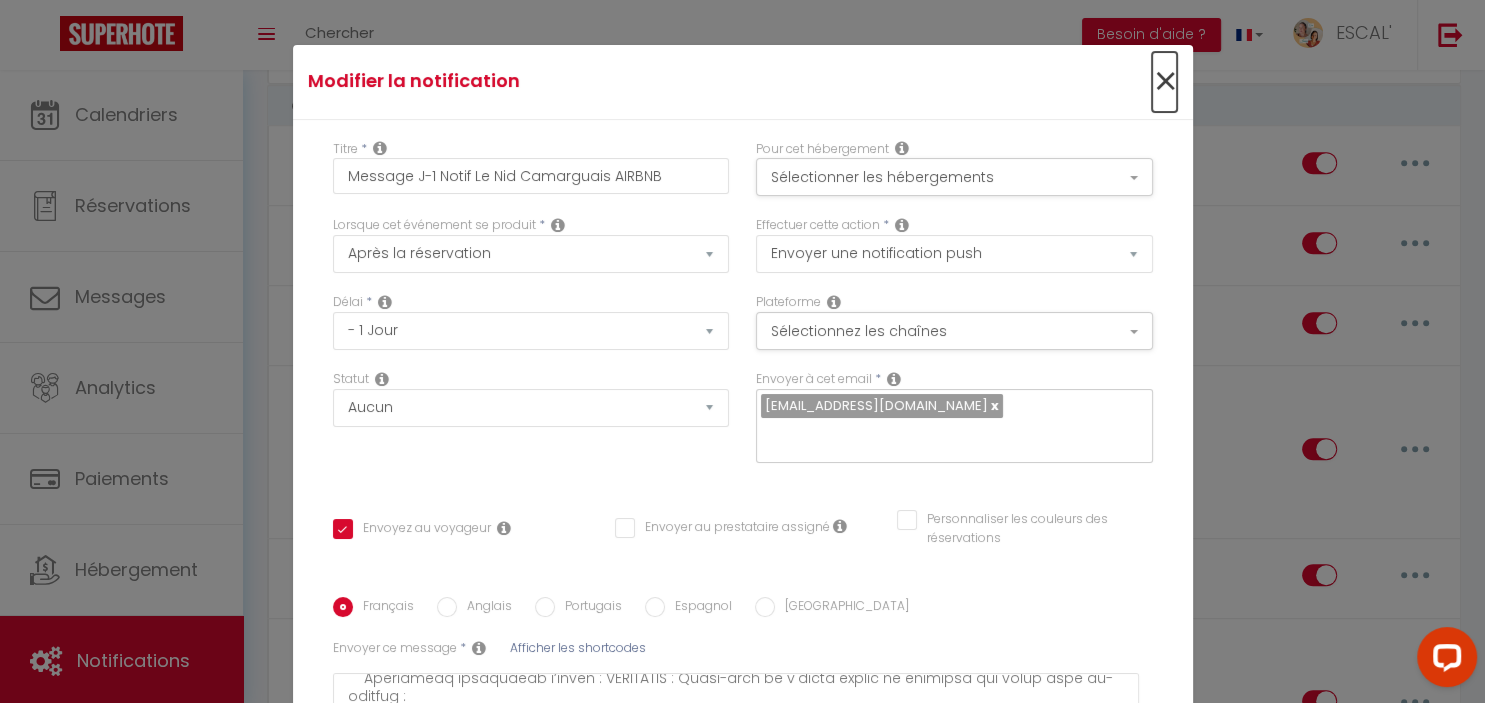 click on "×" at bounding box center (1164, 82) 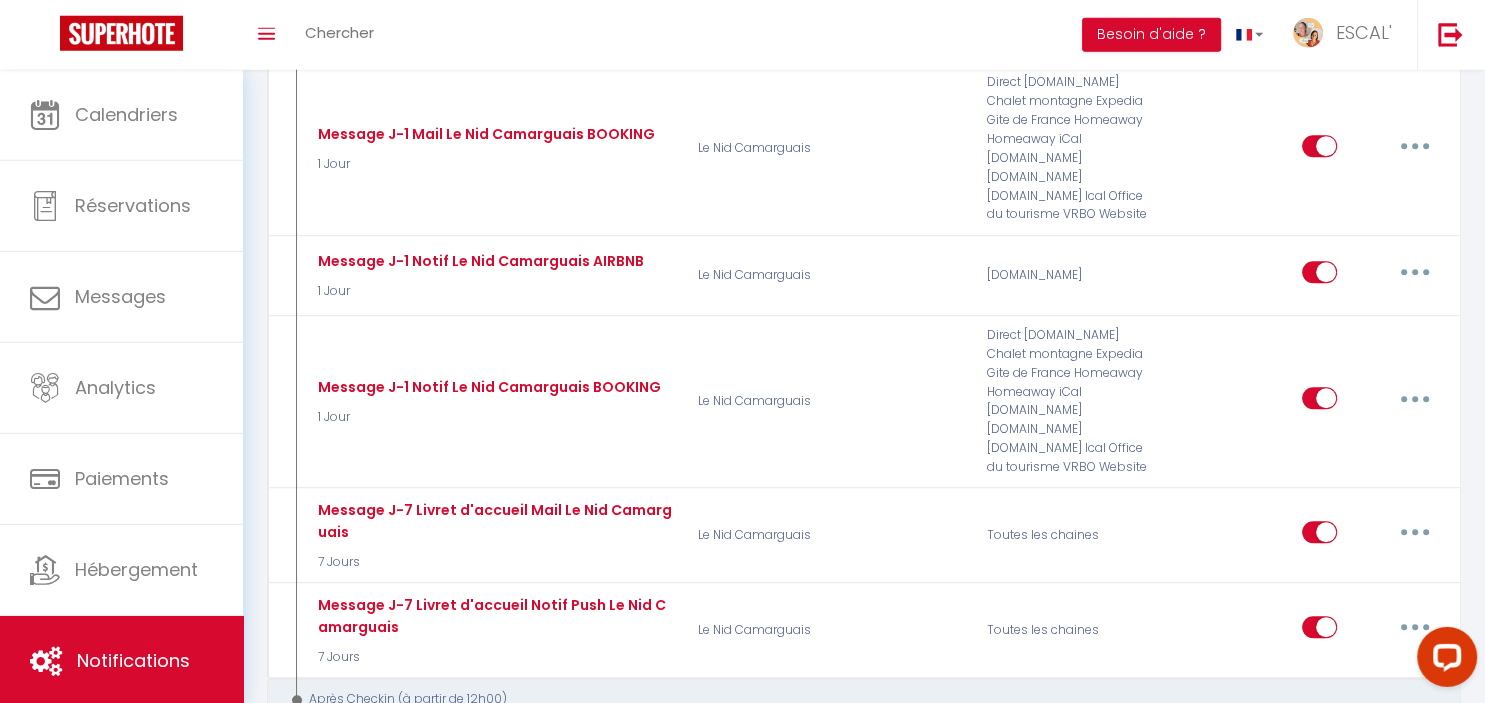 scroll, scrollTop: 1288, scrollLeft: 0, axis: vertical 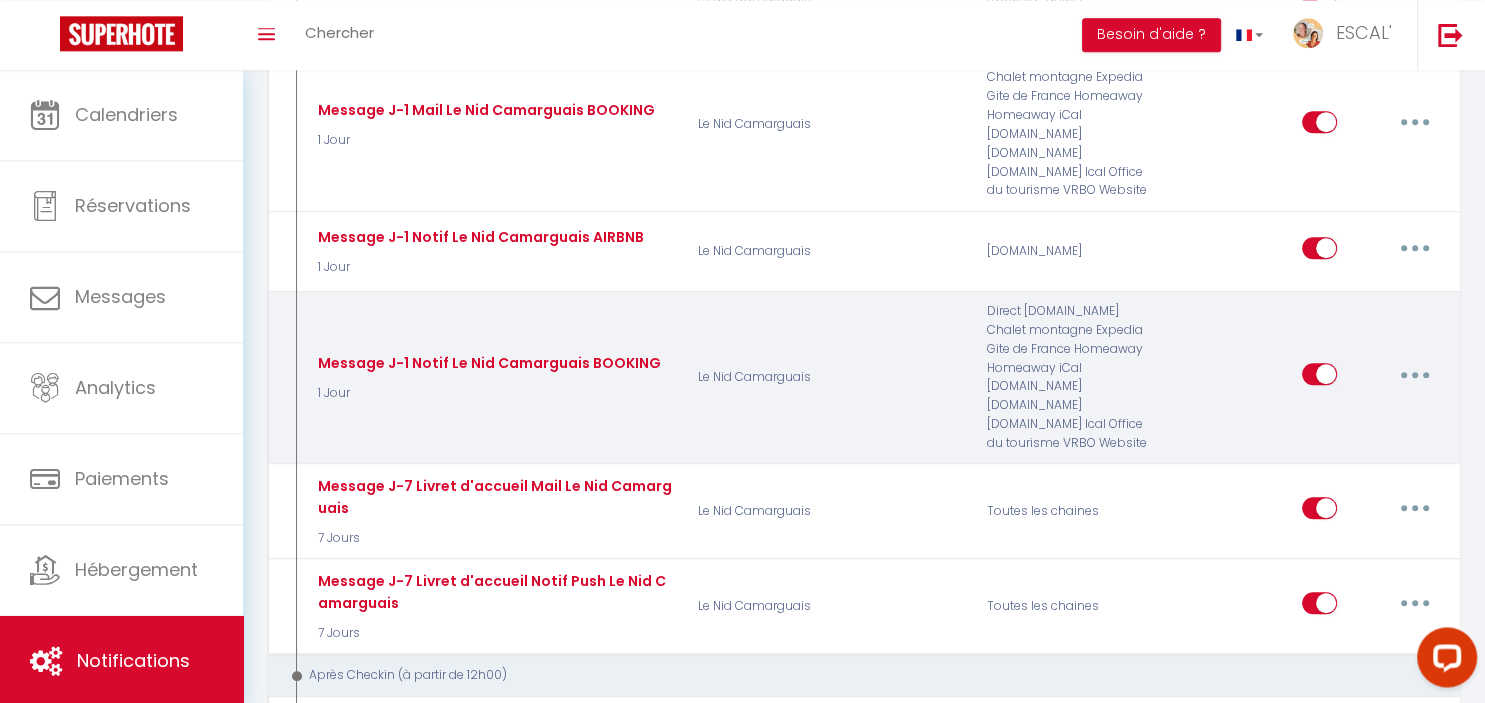 click at bounding box center [1415, 374] 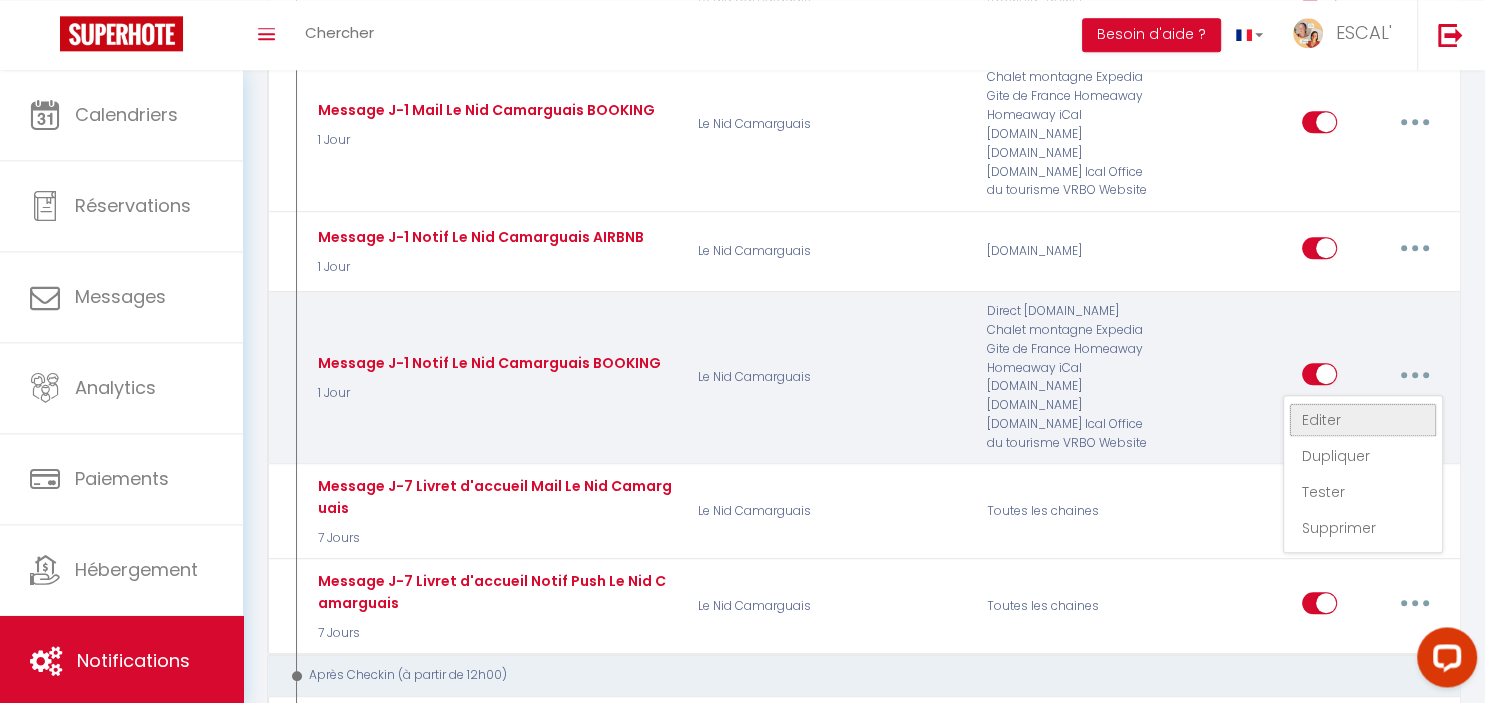 click on "Editer" at bounding box center (1363, 420) 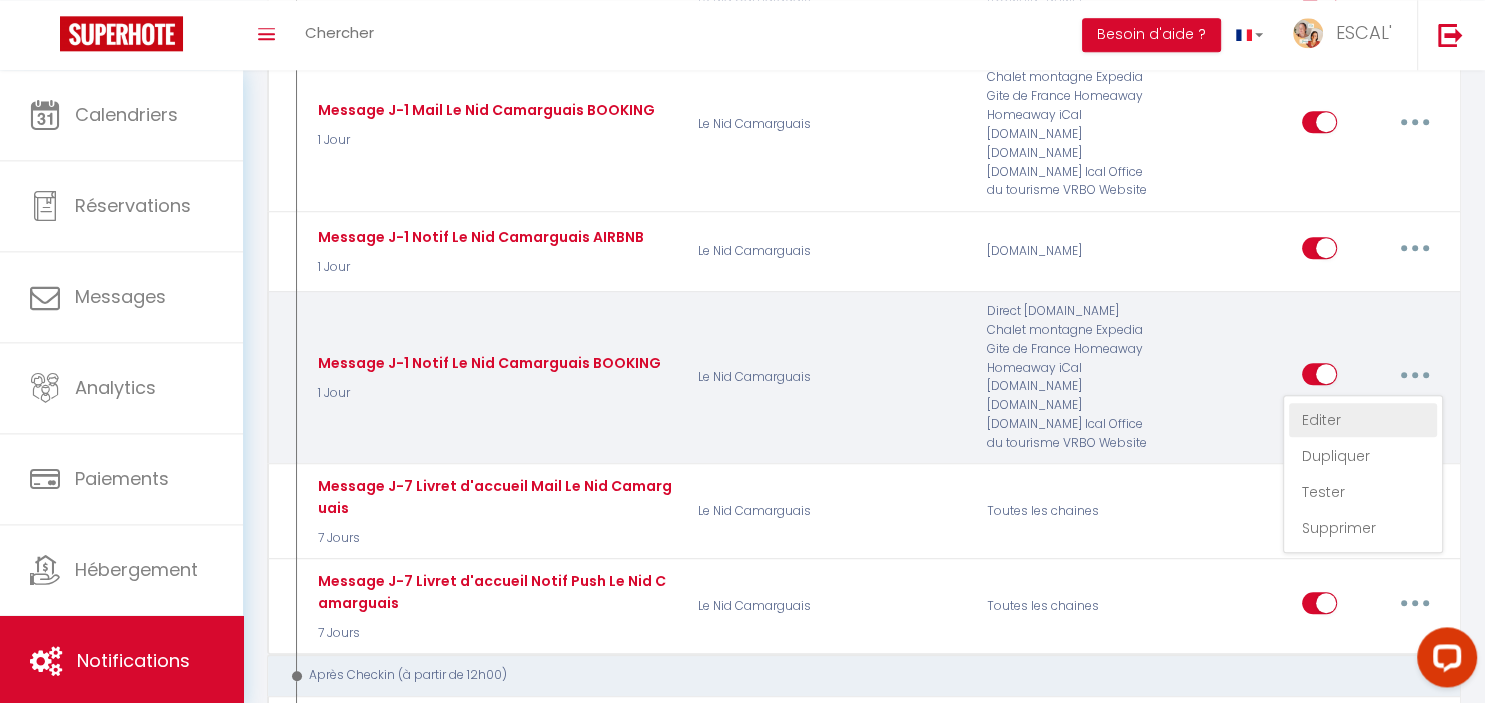 type on "Message J-1 Notif Le Nid Camarguais BOOKING" 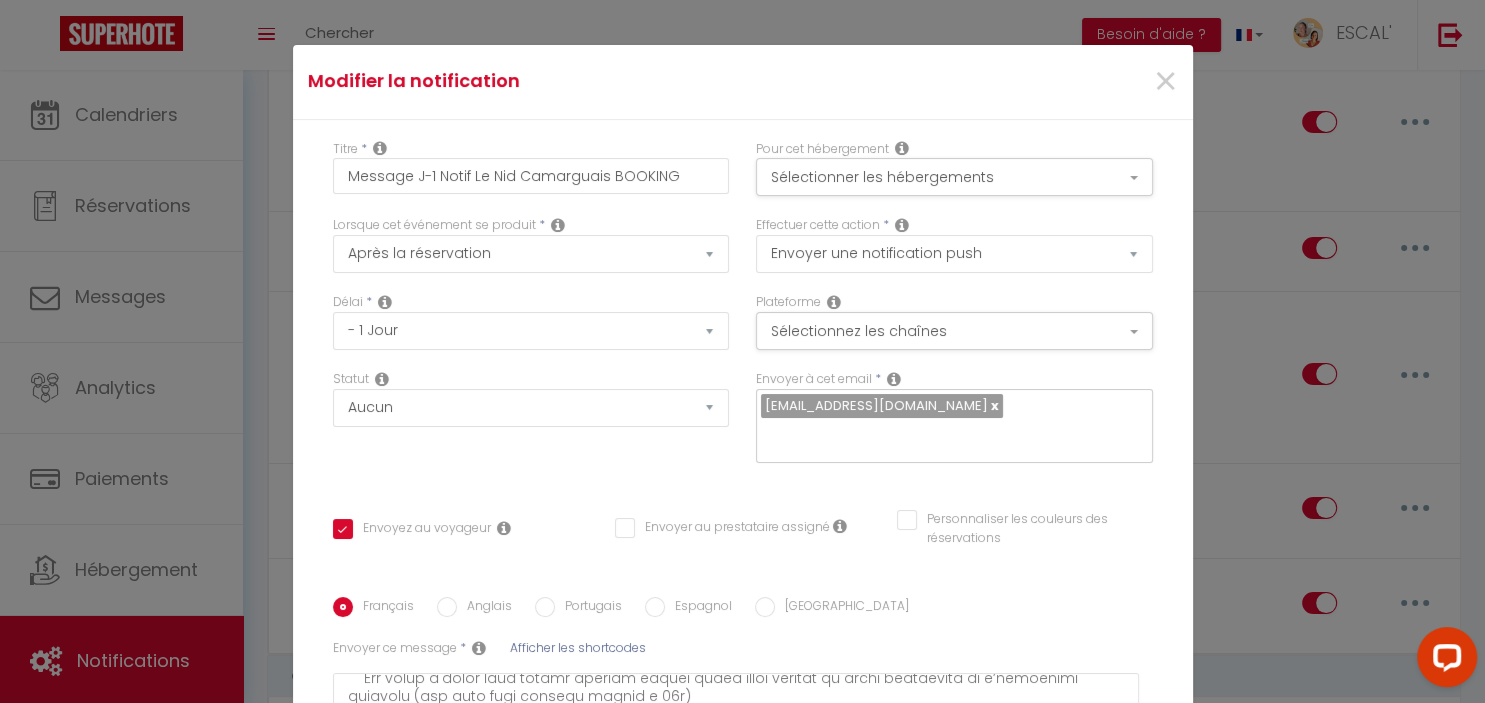 scroll, scrollTop: 242, scrollLeft: 0, axis: vertical 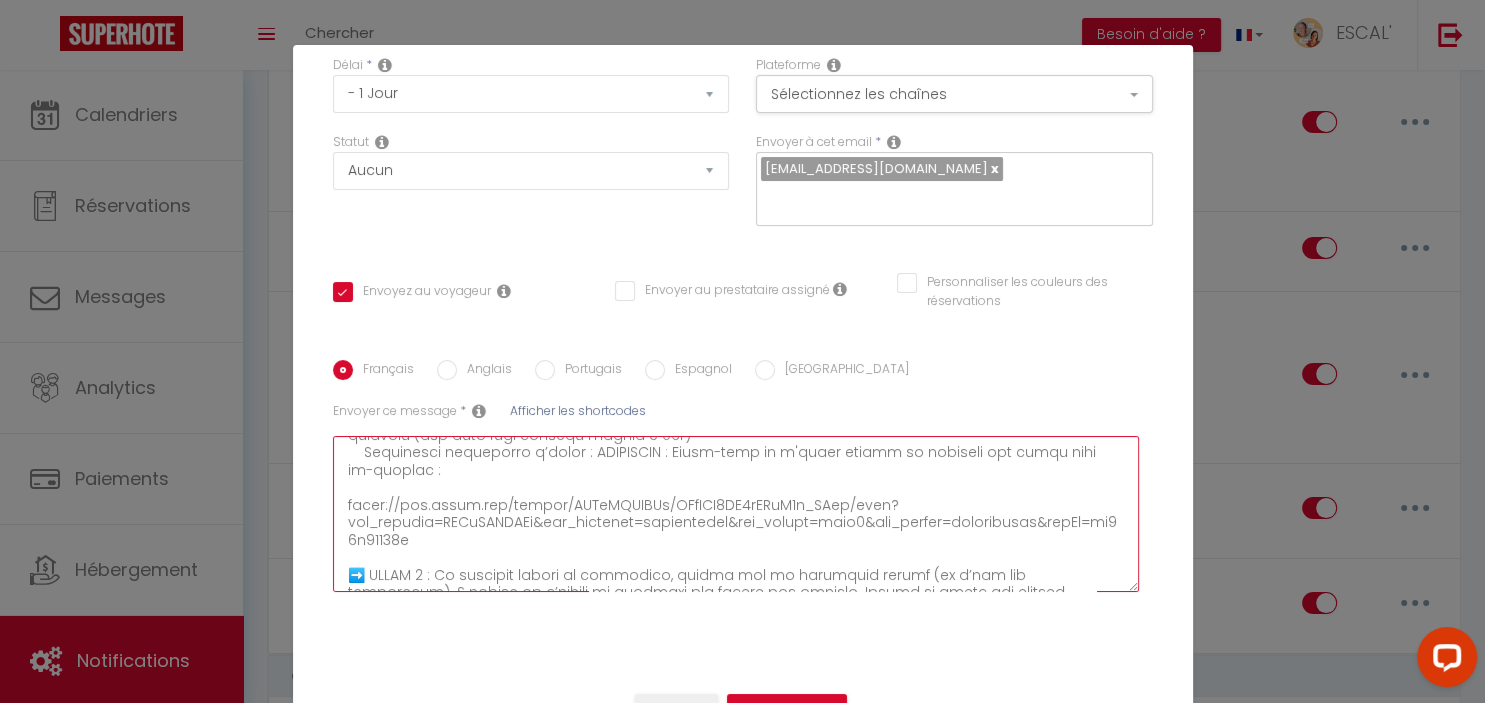 drag, startPoint x: 346, startPoint y: 503, endPoint x: 530, endPoint y: 546, distance: 188.95767 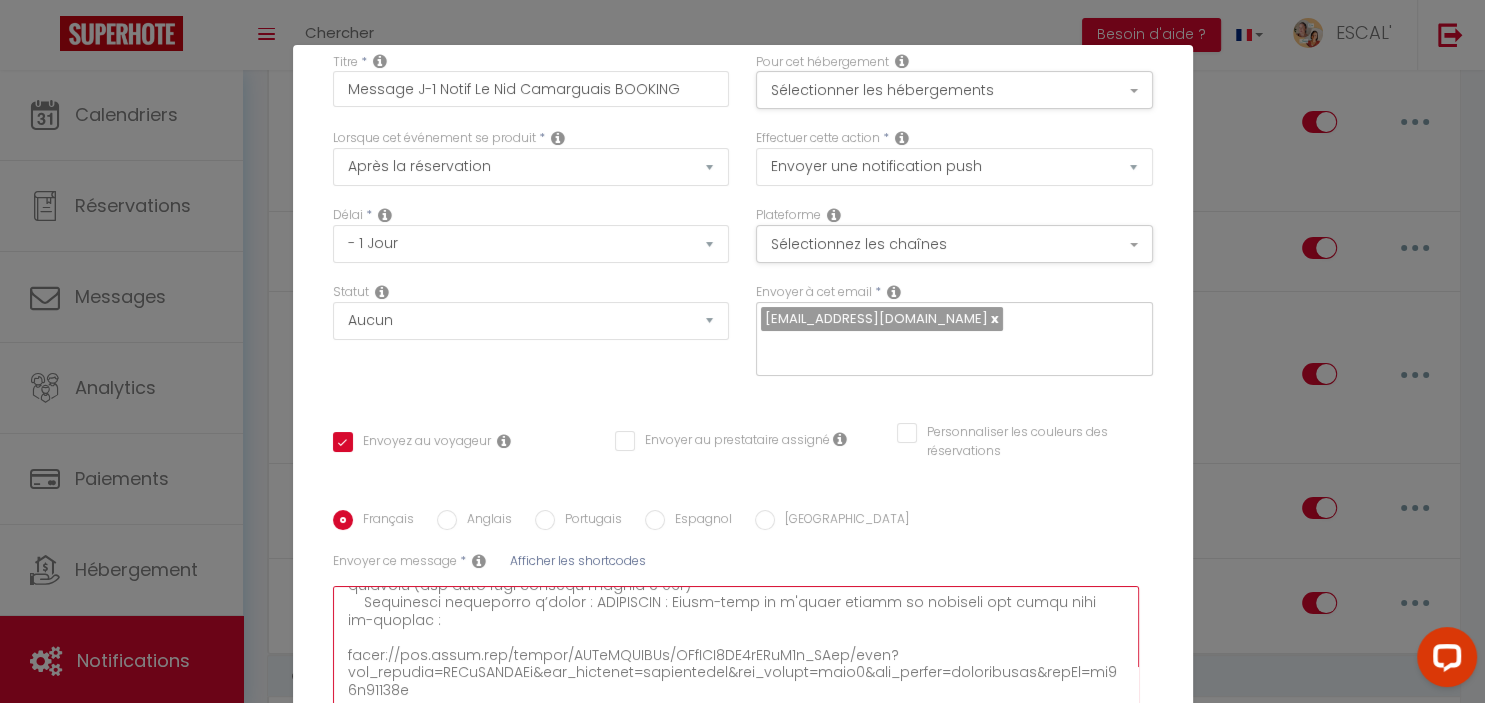 scroll, scrollTop: 0, scrollLeft: 0, axis: both 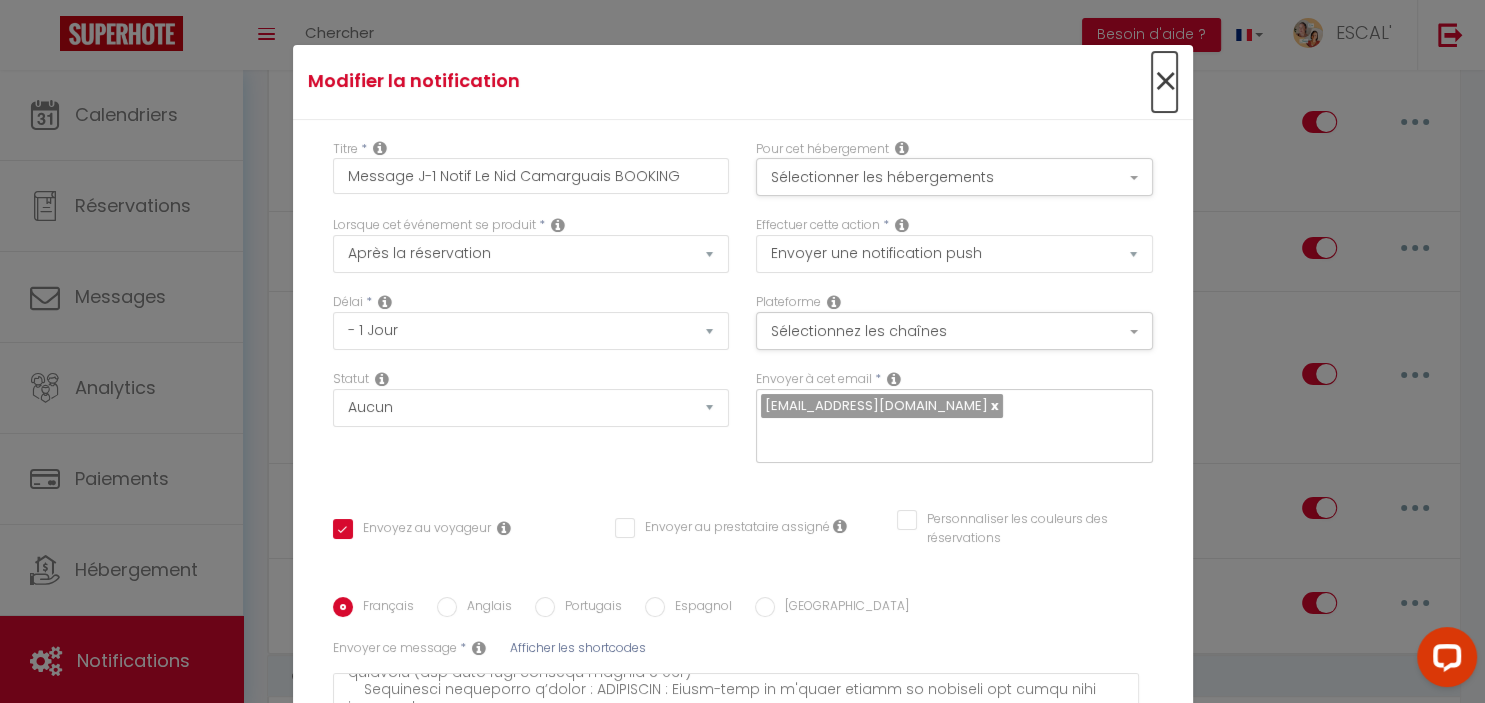 click on "×" at bounding box center [1164, 82] 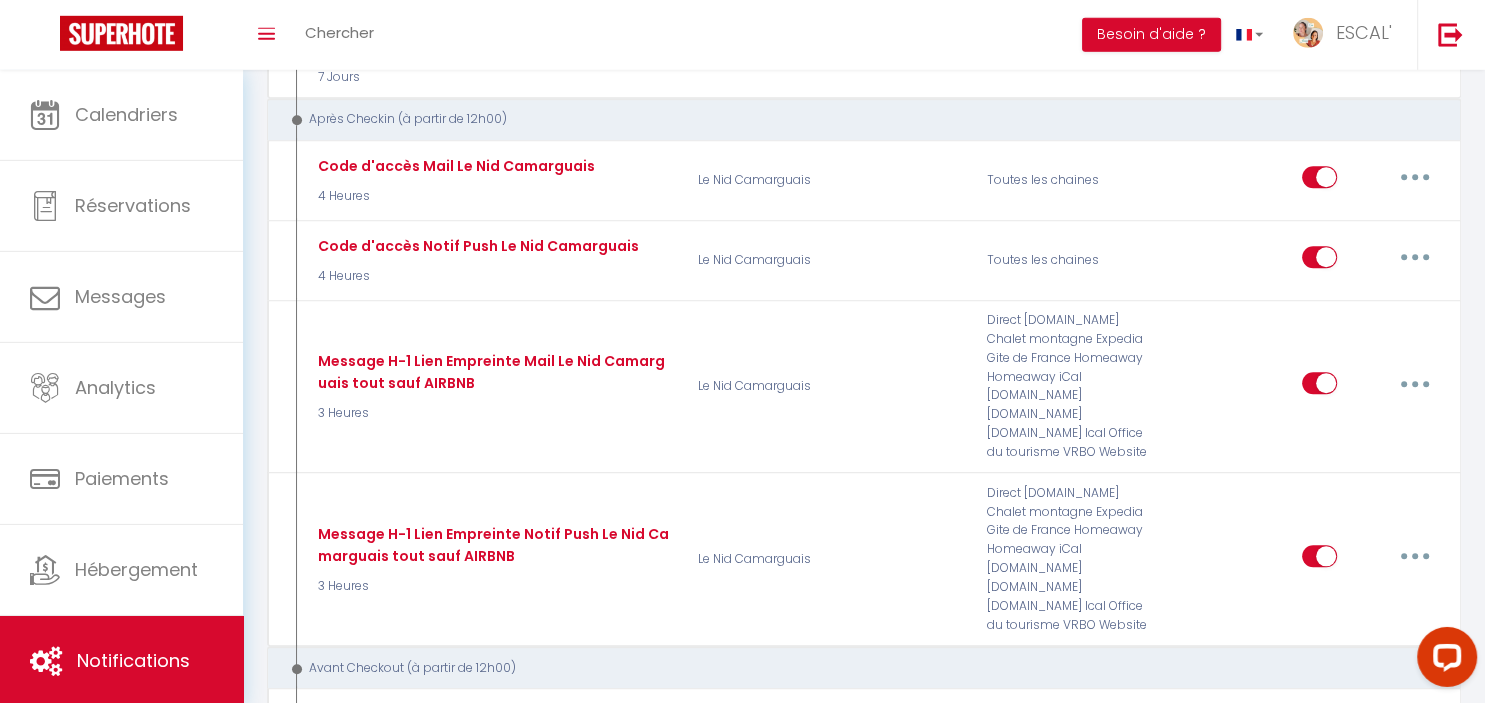 scroll, scrollTop: 1875, scrollLeft: 0, axis: vertical 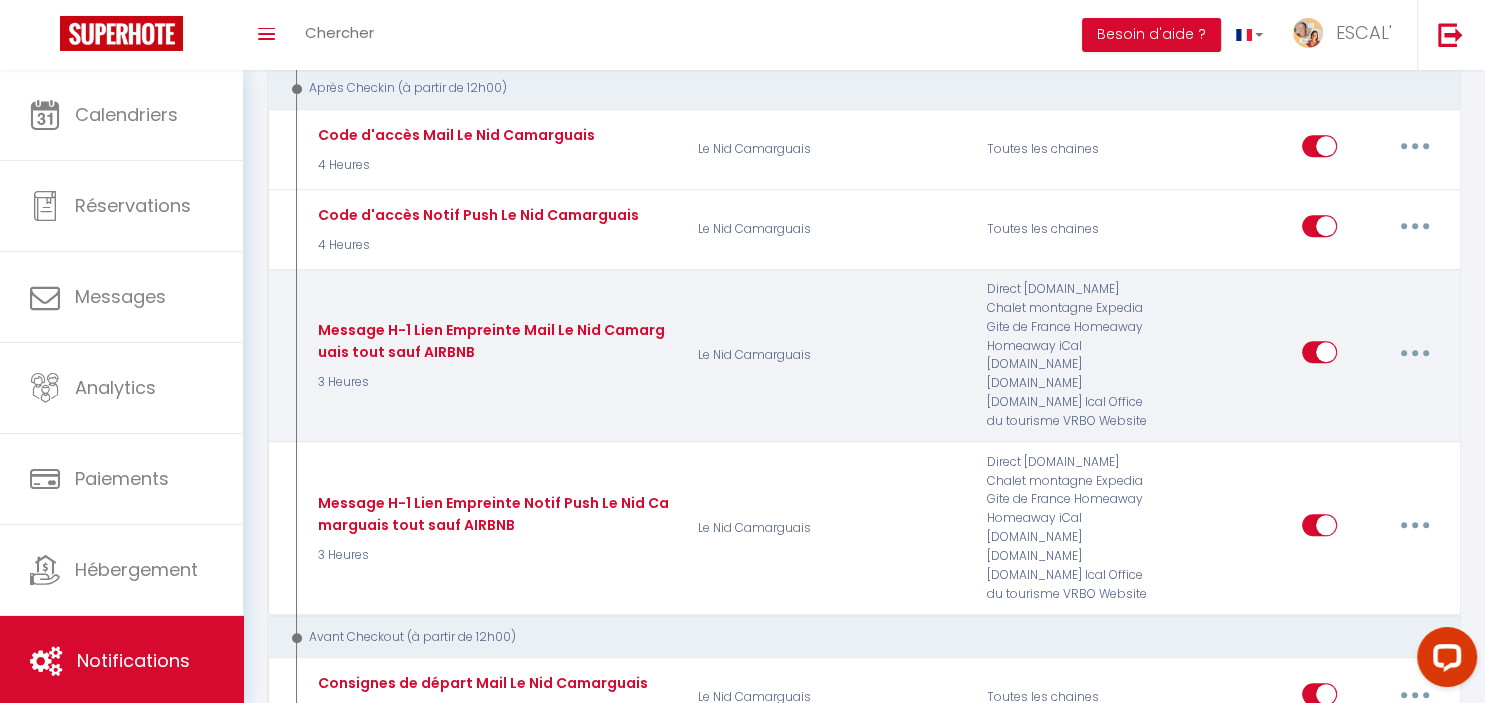 click at bounding box center (1415, 352) 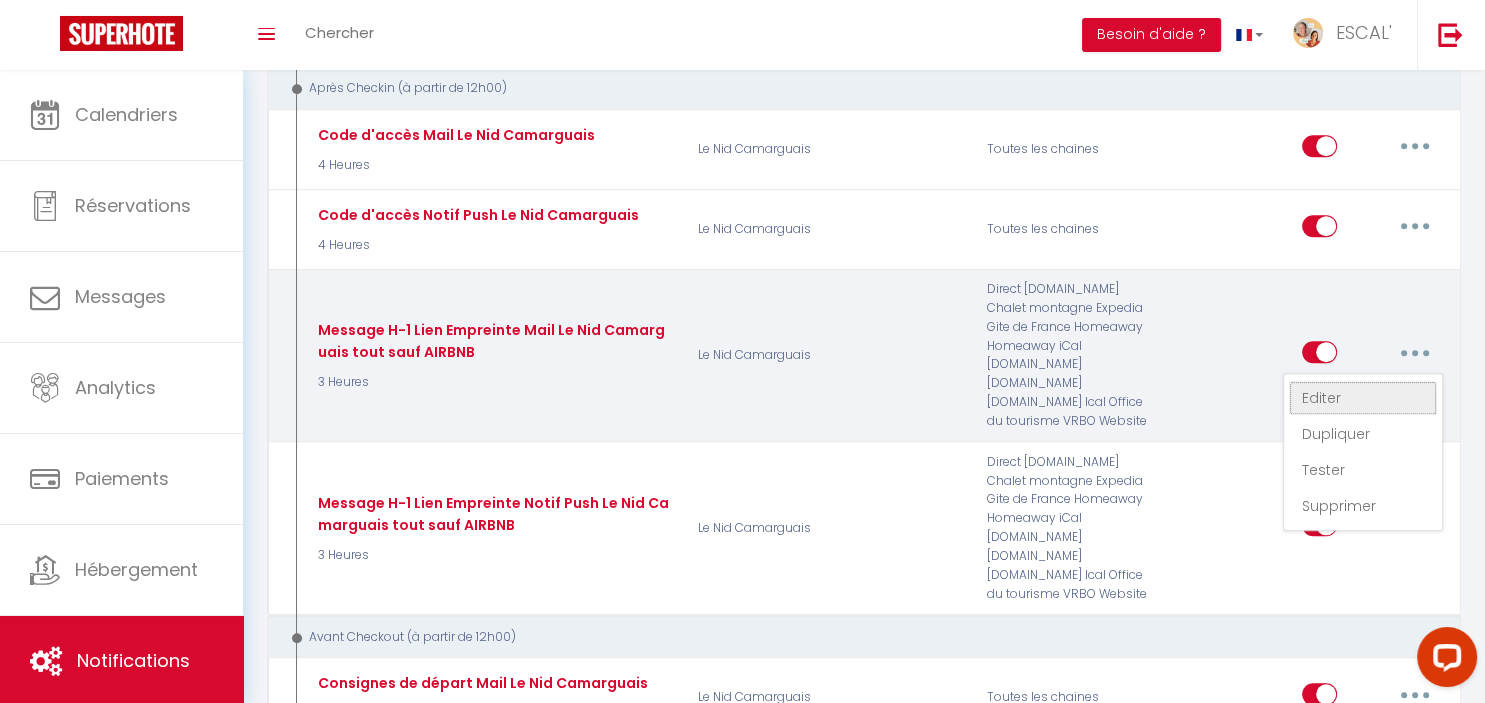 click on "Editer" at bounding box center (1363, 398) 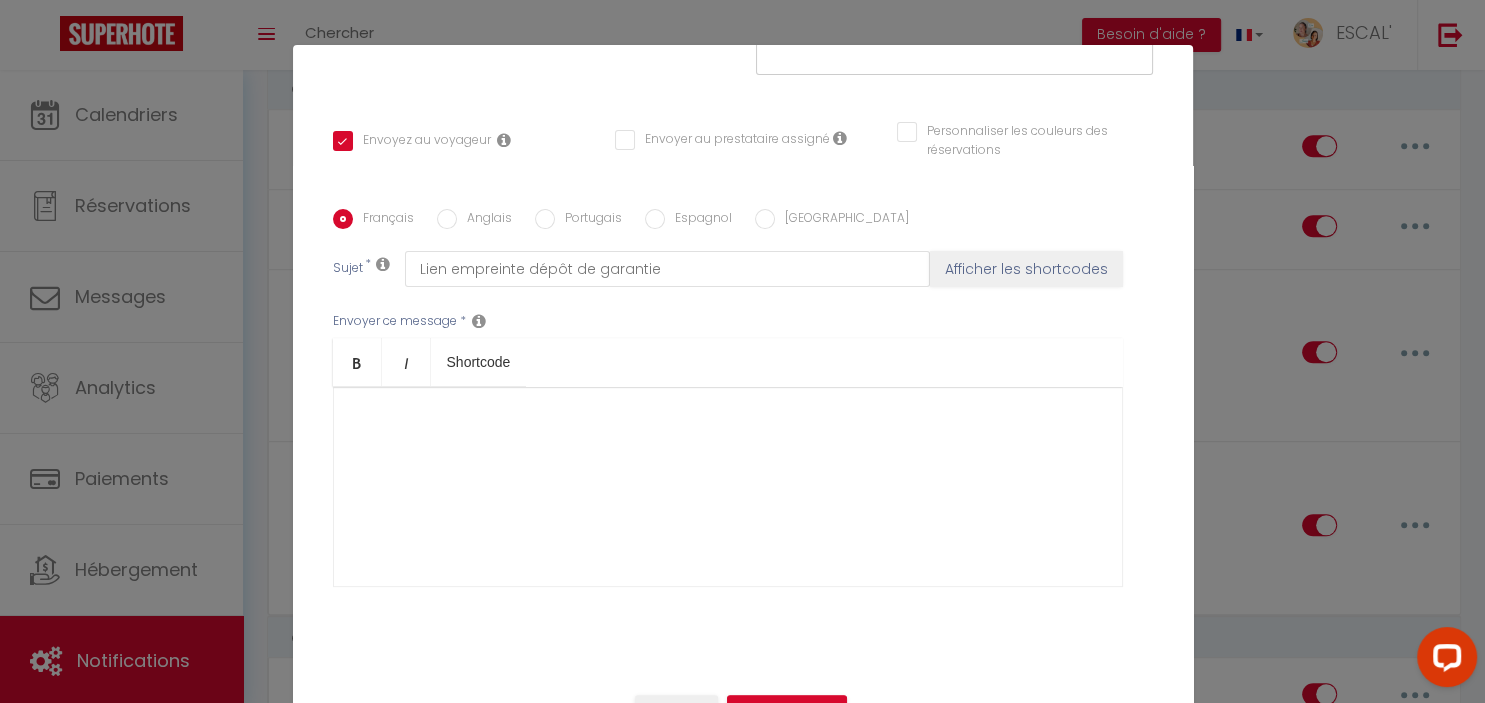 scroll, scrollTop: 0, scrollLeft: 0, axis: both 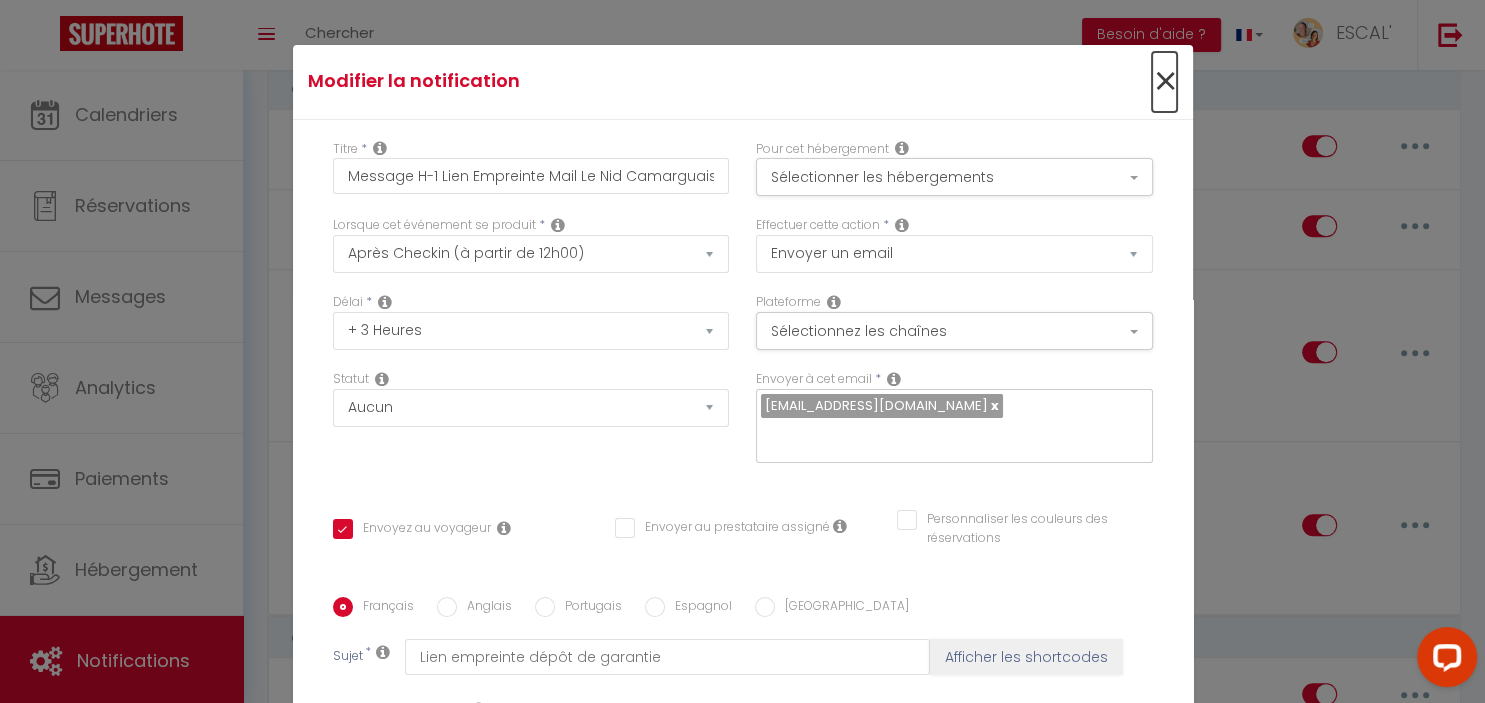 click on "×" at bounding box center [1164, 82] 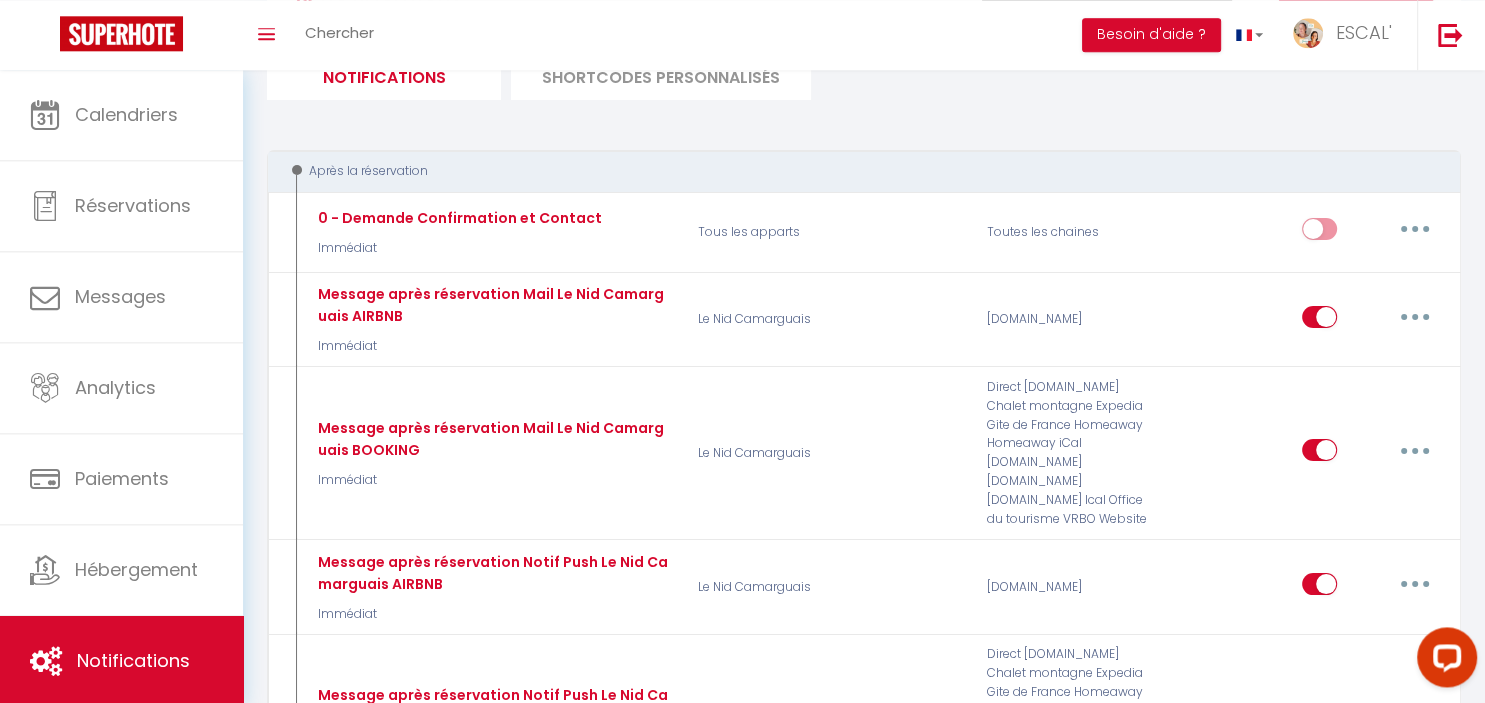 scroll, scrollTop: 0, scrollLeft: 0, axis: both 